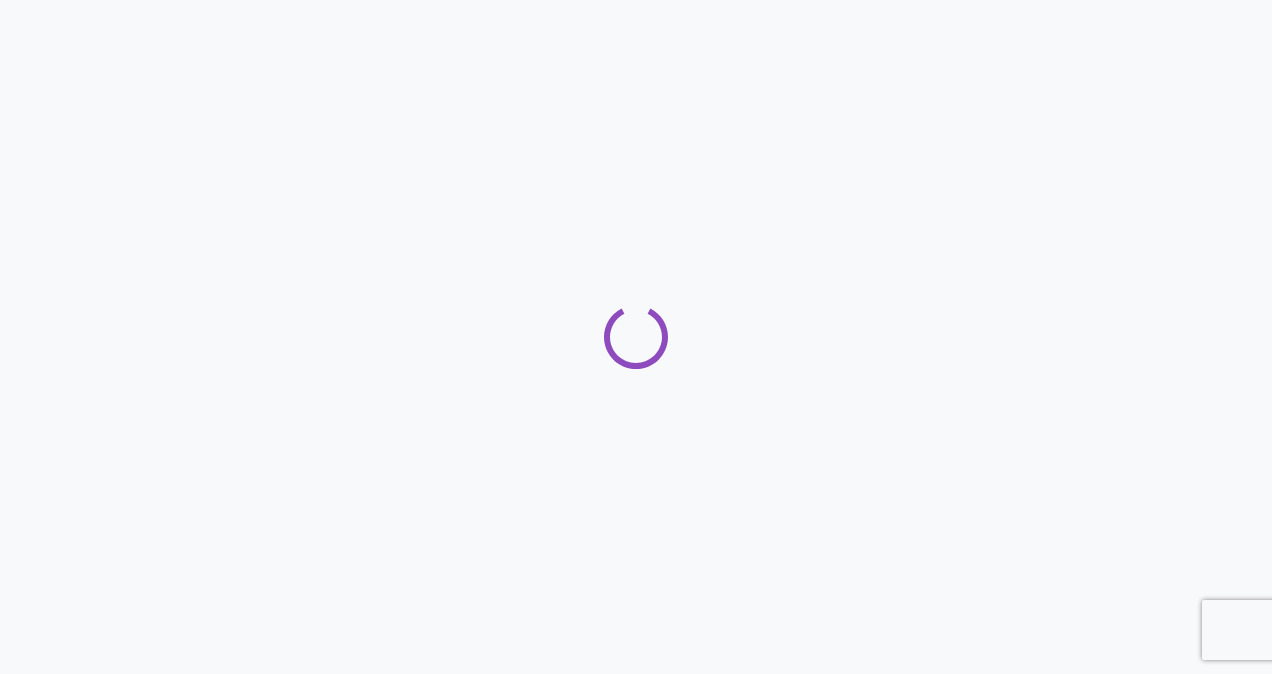 scroll, scrollTop: 0, scrollLeft: 0, axis: both 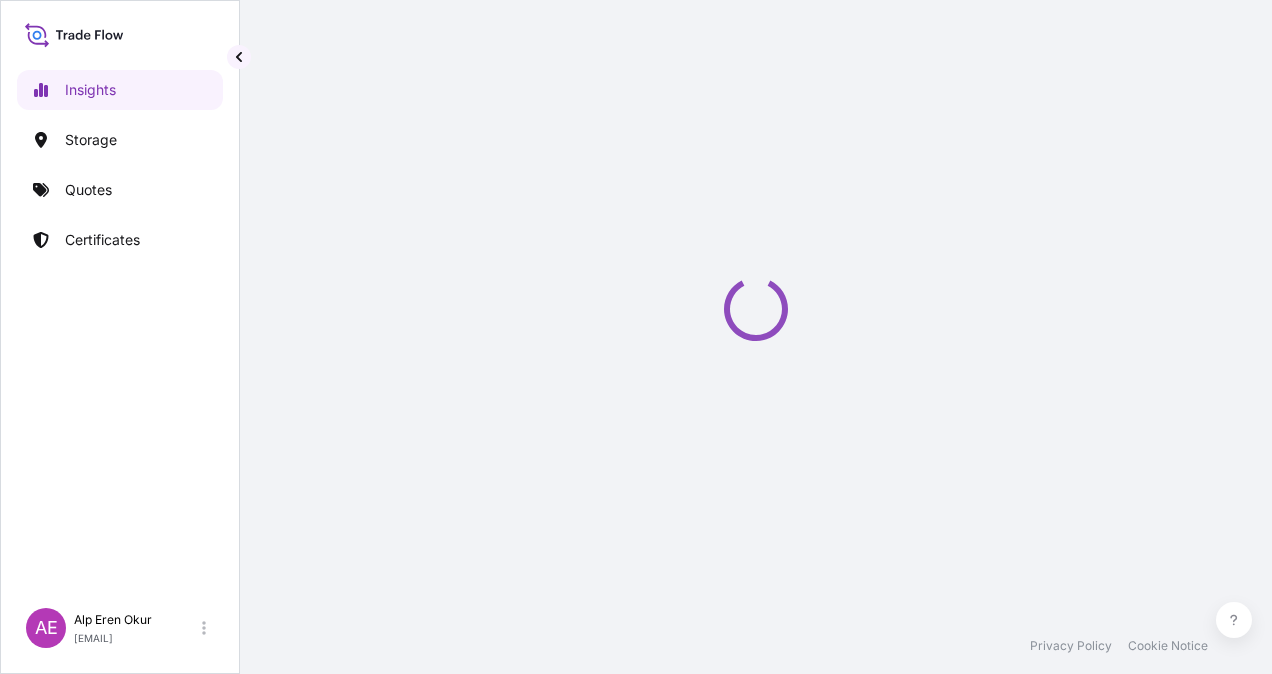 select on "2025" 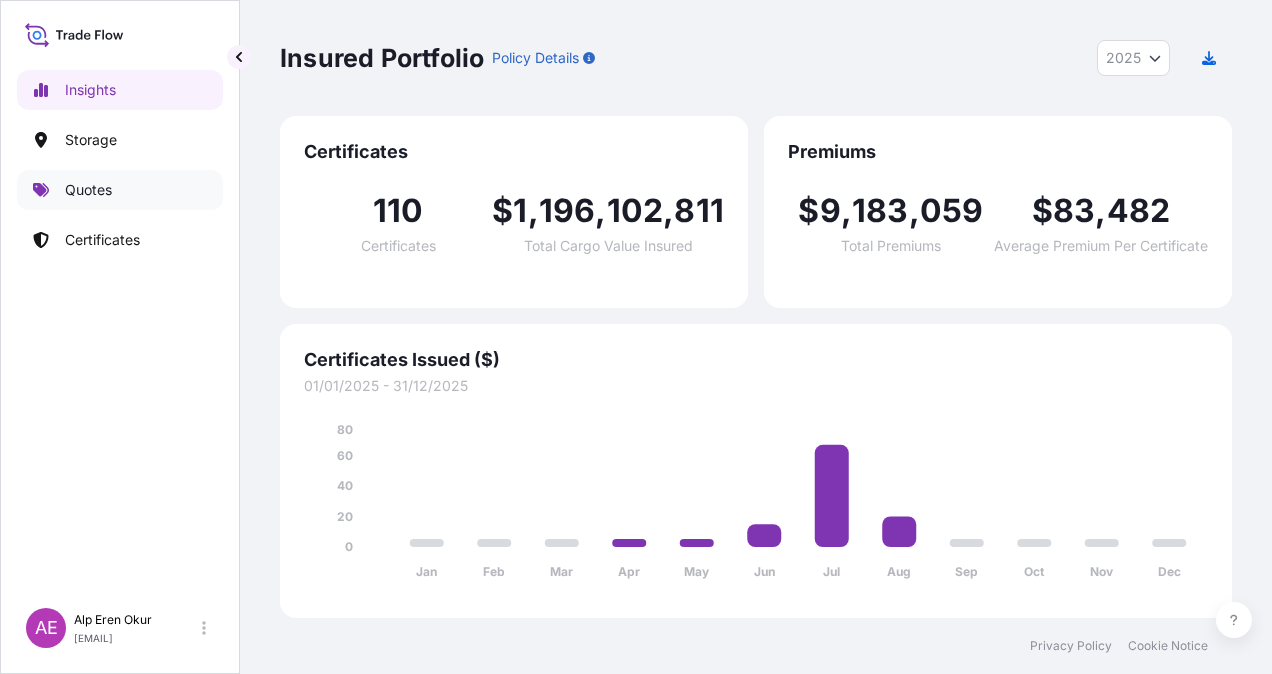 click on "Quotes" at bounding box center [120, 190] 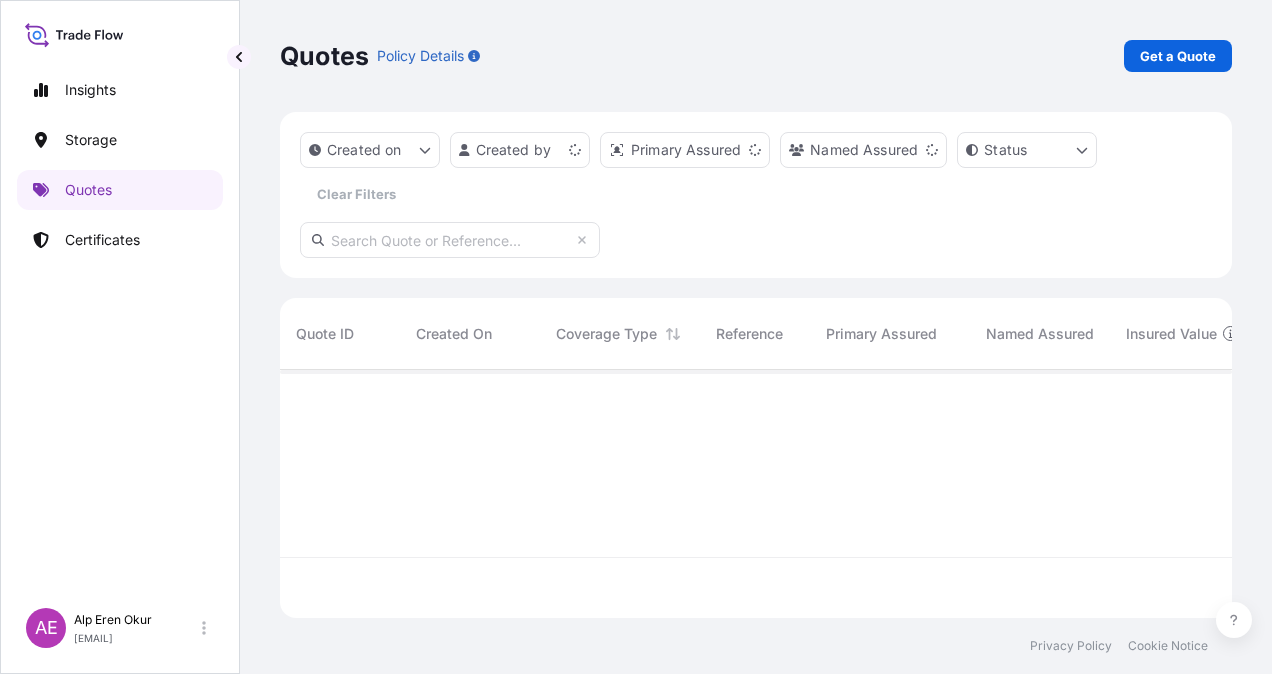 scroll, scrollTop: 16, scrollLeft: 16, axis: both 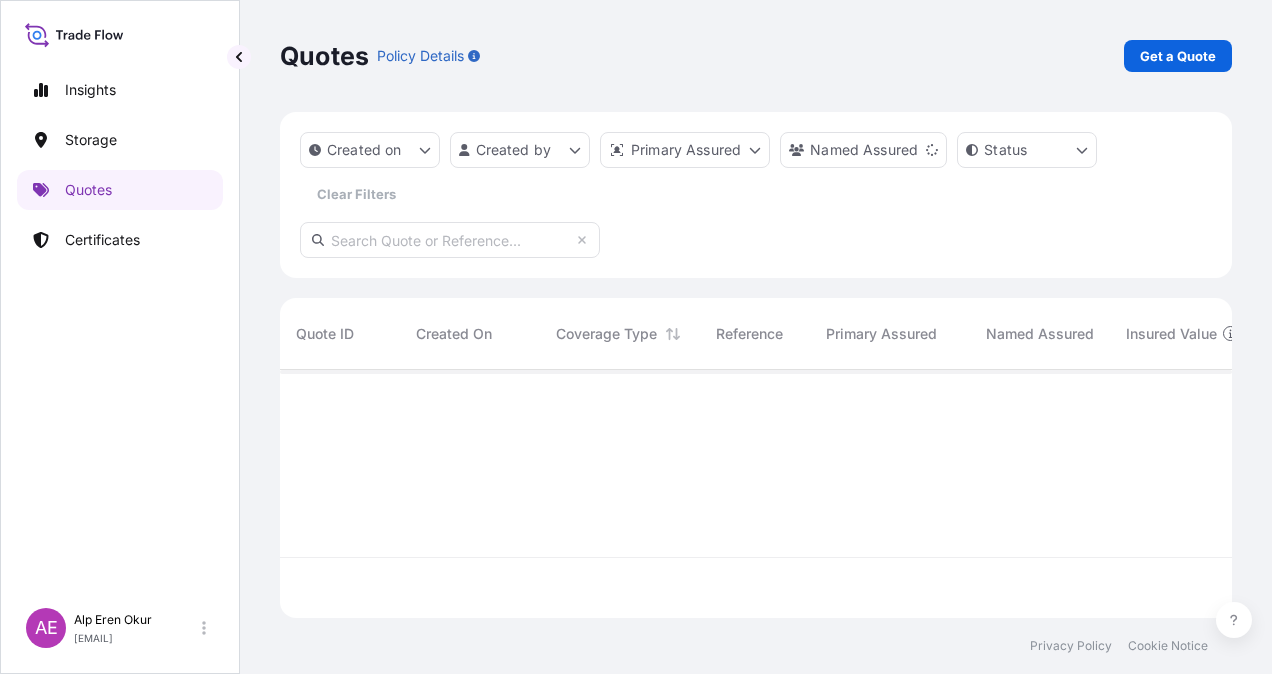 click on "Get a Quote" at bounding box center [1178, 56] 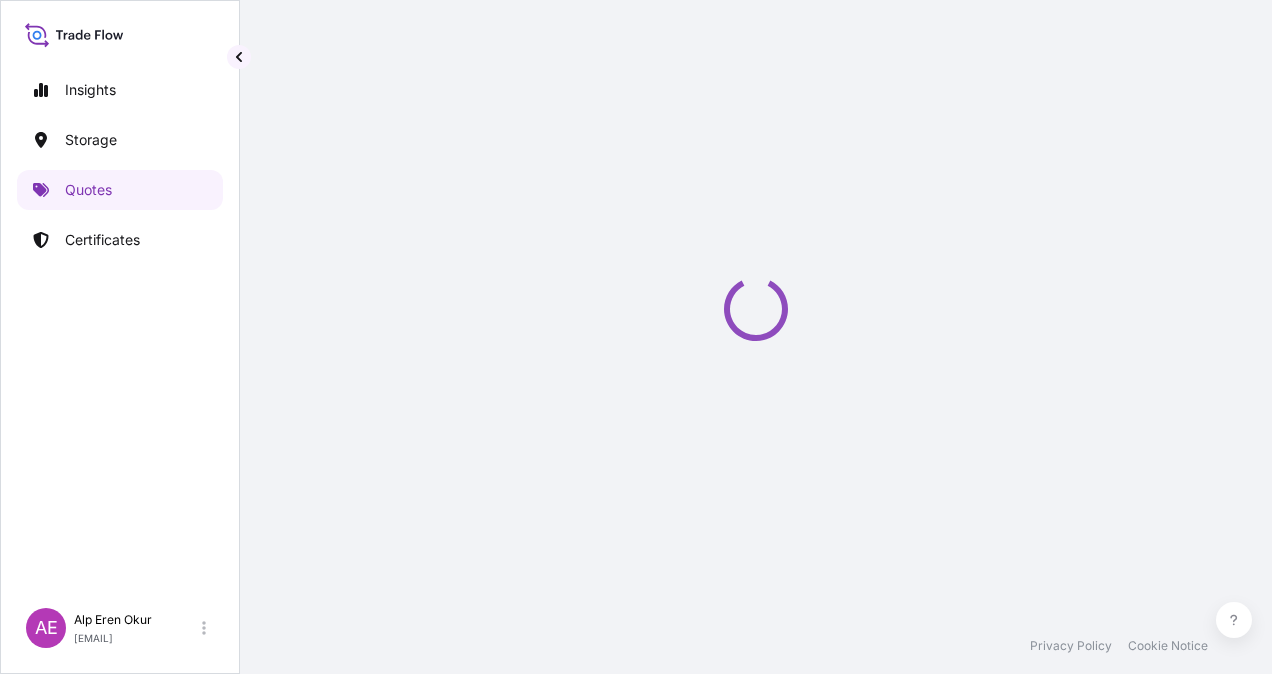 select on "Ocean Vessel" 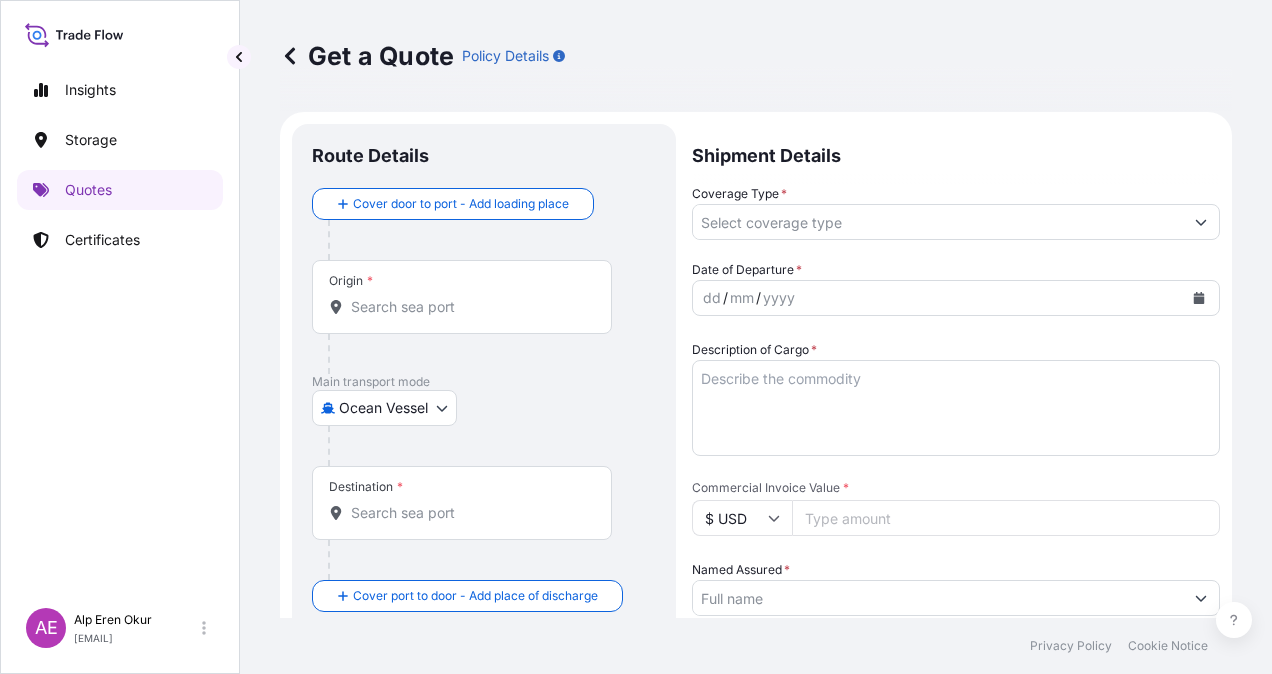 scroll, scrollTop: 32, scrollLeft: 0, axis: vertical 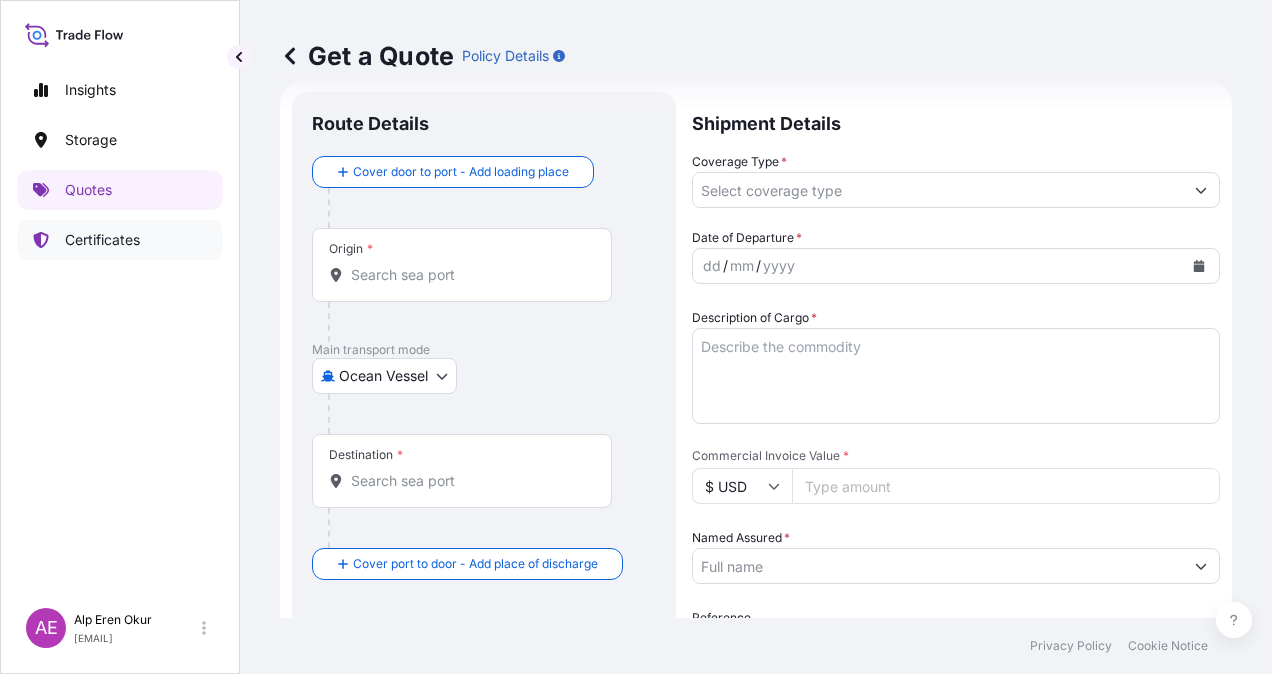 click on "Certificates" at bounding box center [102, 240] 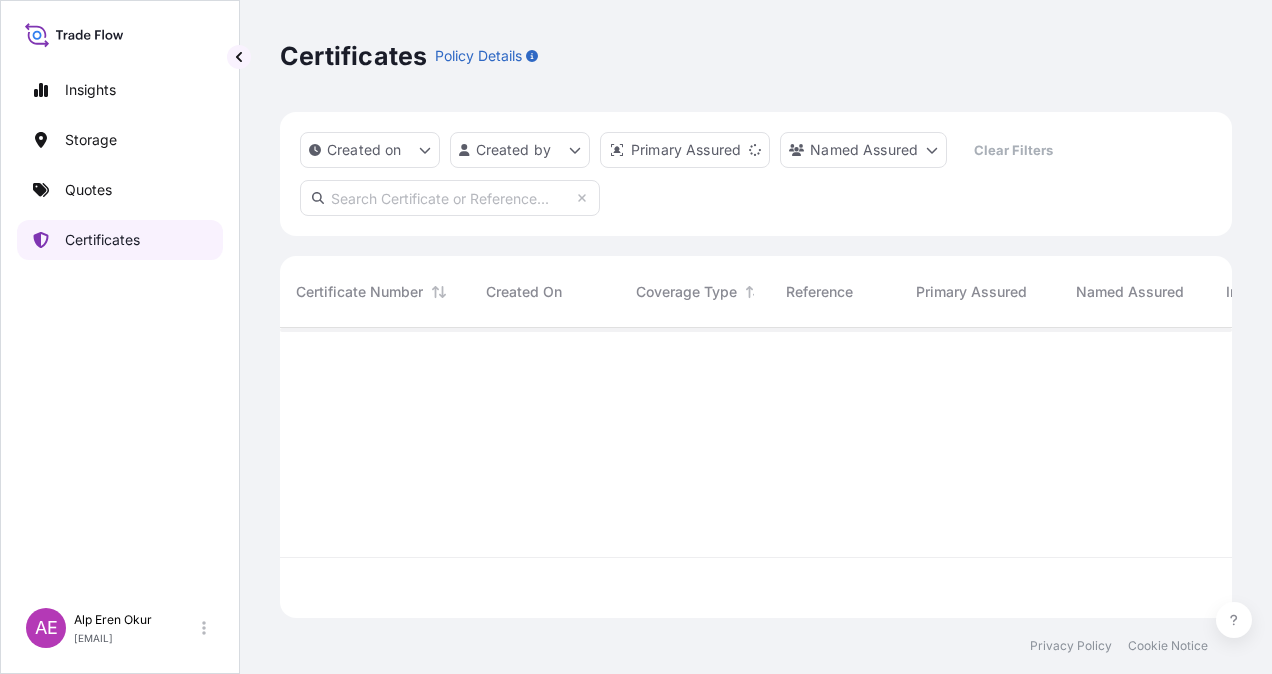 scroll, scrollTop: 0, scrollLeft: 0, axis: both 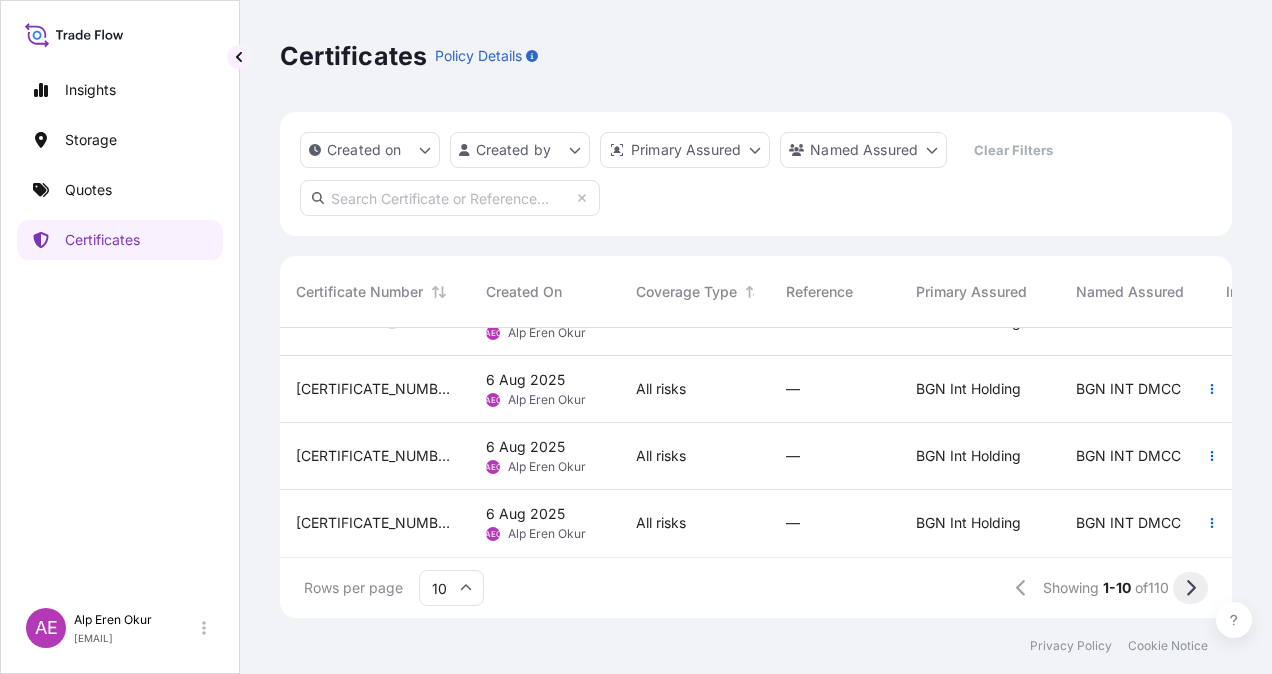 click at bounding box center [1190, 588] 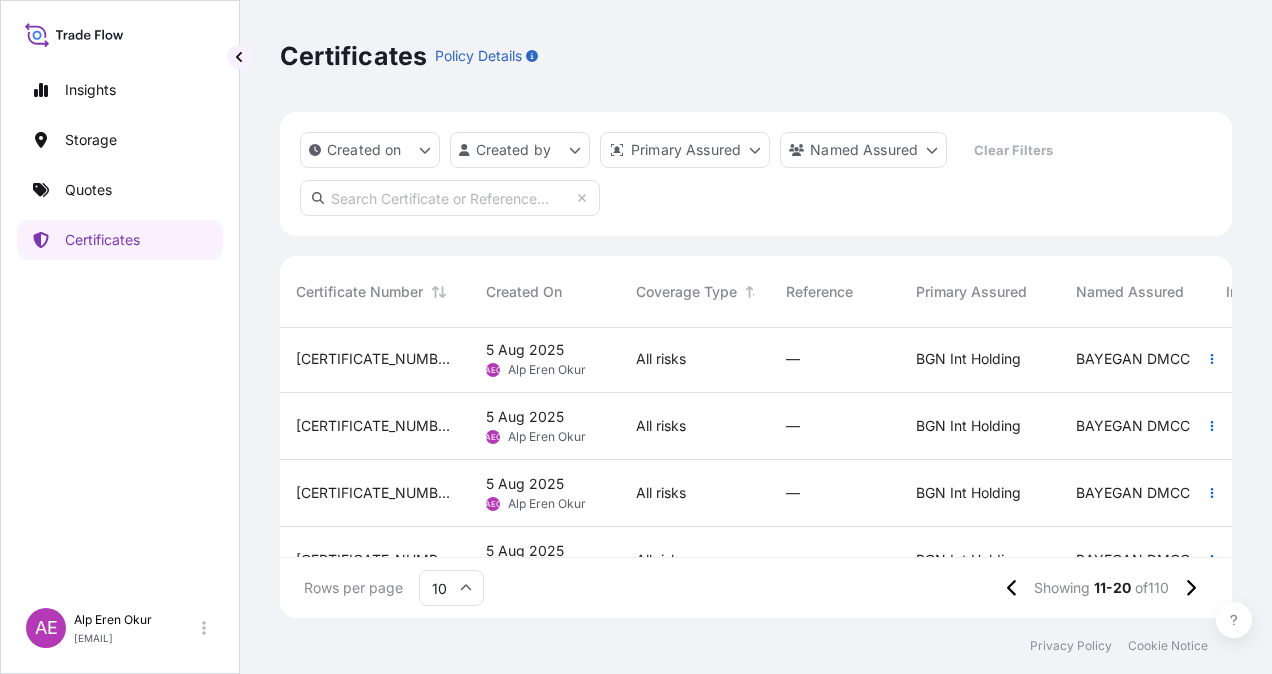 scroll, scrollTop: 456, scrollLeft: 0, axis: vertical 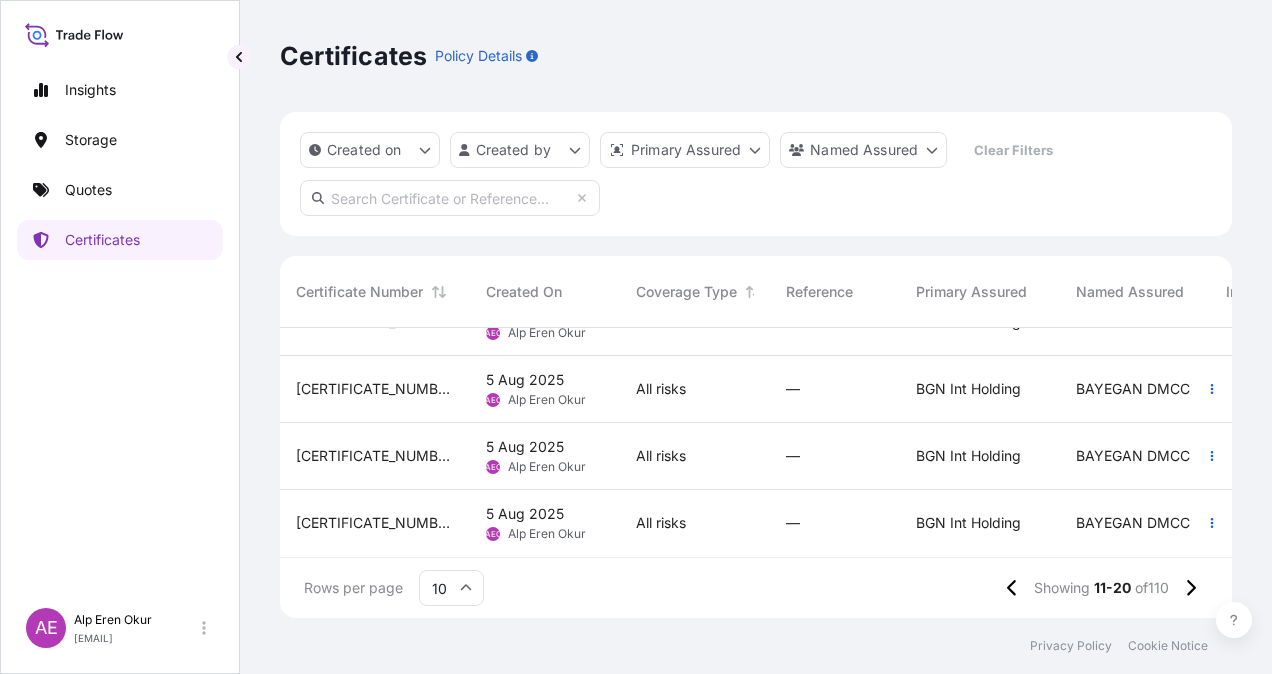 click on "10" at bounding box center [451, 588] 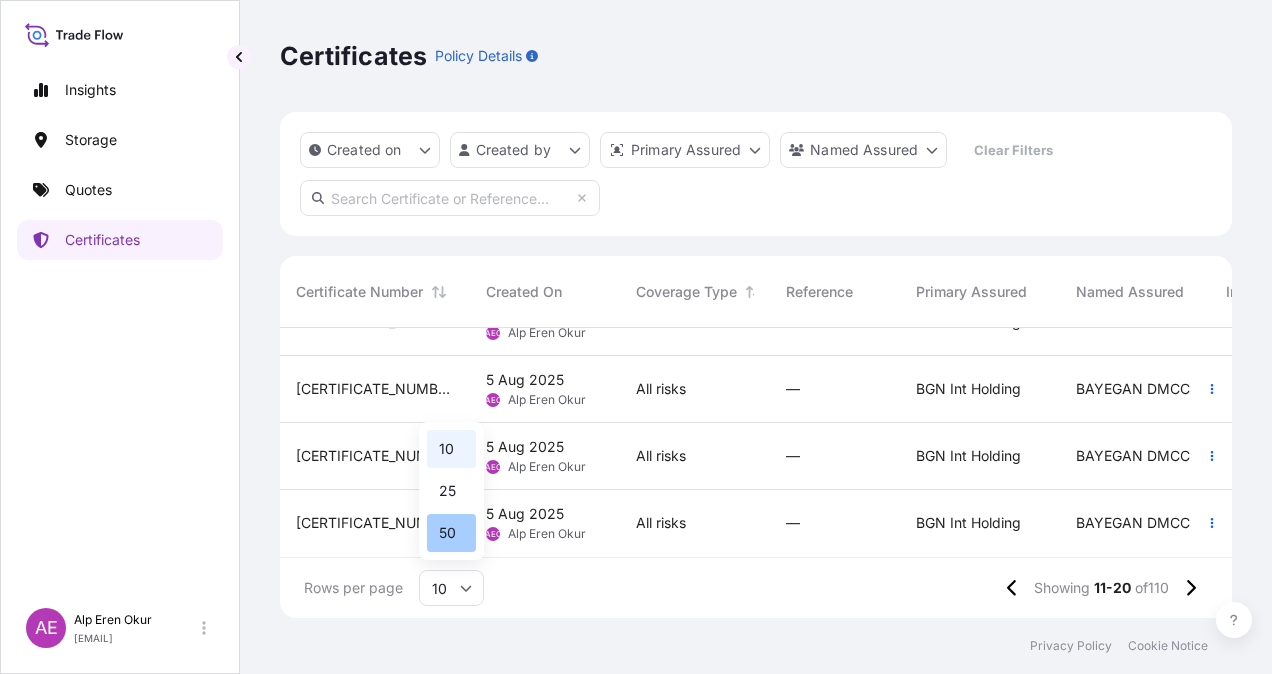 click on "50" at bounding box center (451, 533) 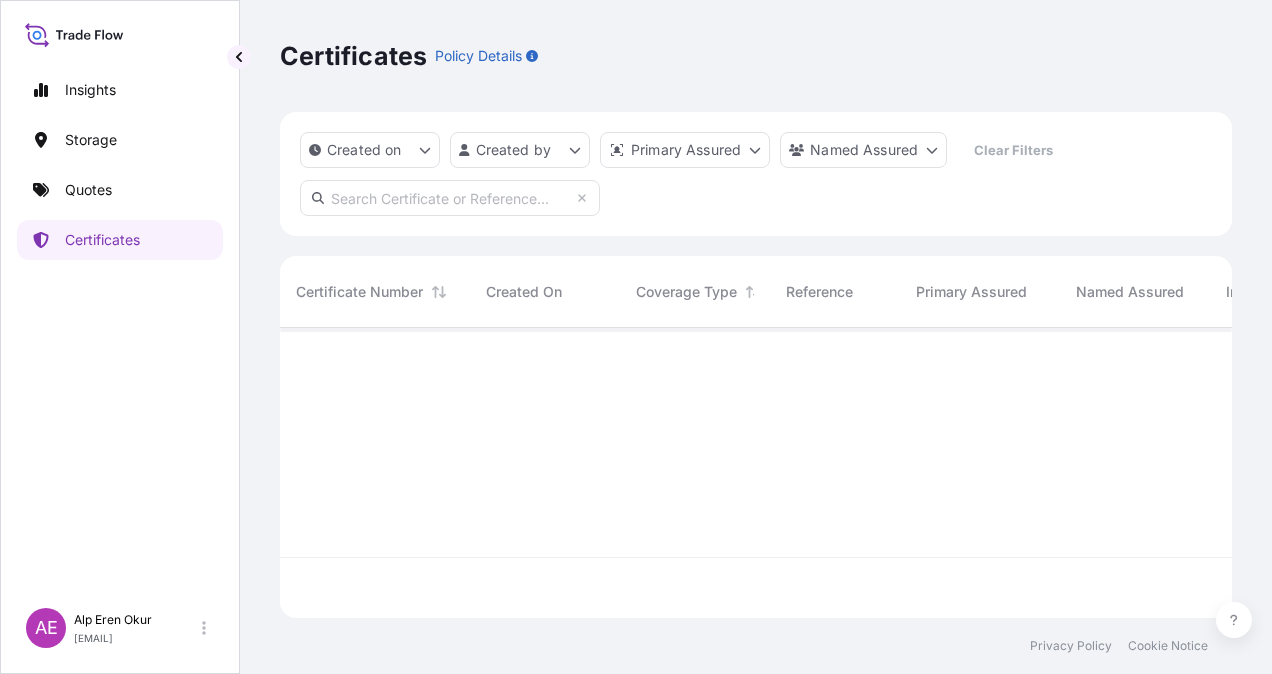 scroll, scrollTop: 0, scrollLeft: 0, axis: both 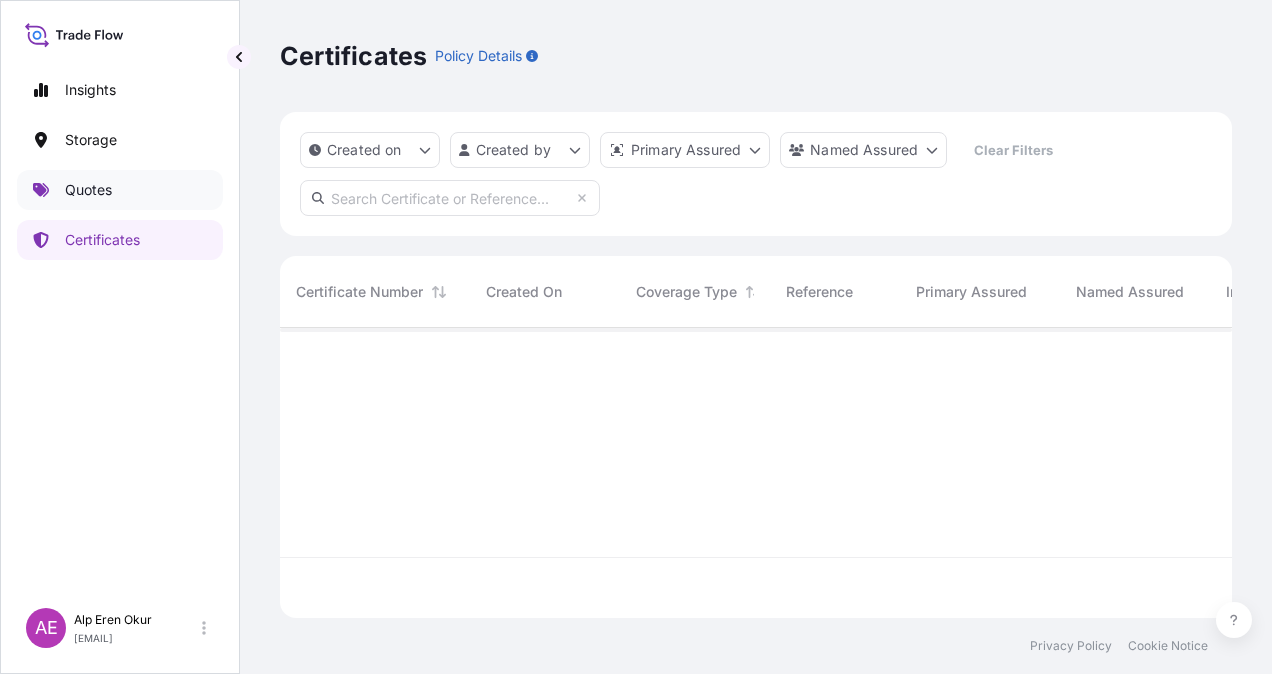 click on "Quotes" at bounding box center [120, 190] 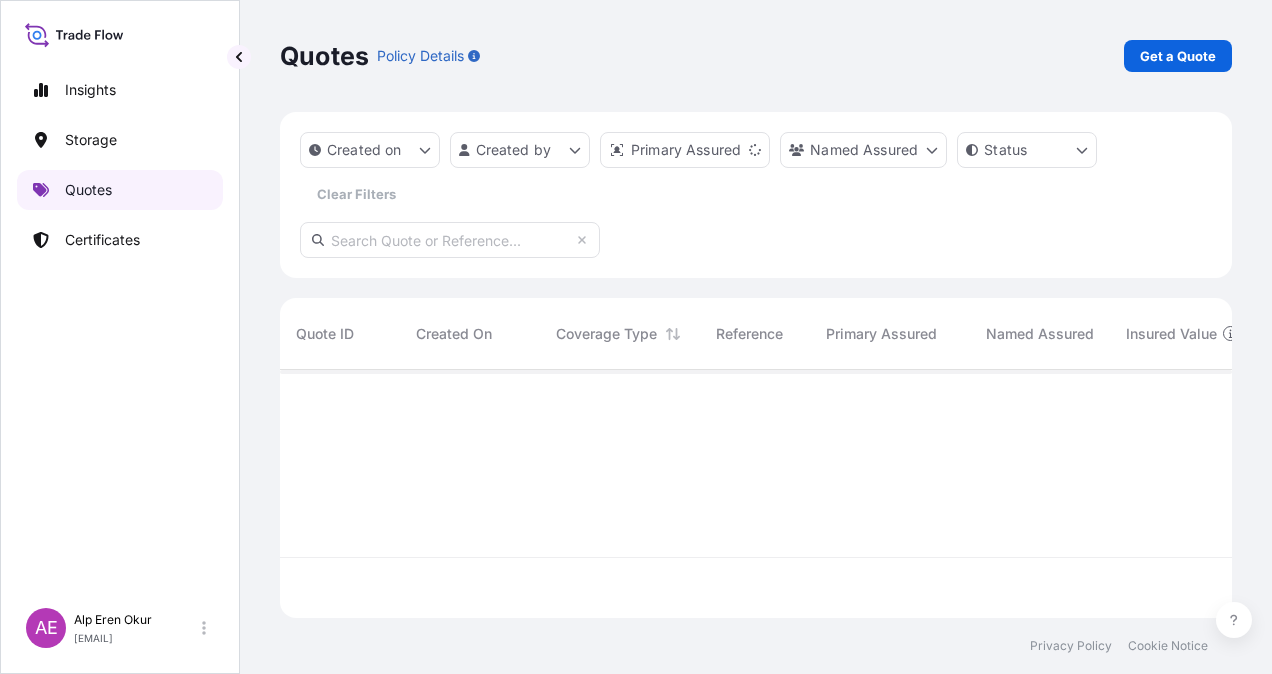 scroll, scrollTop: 16, scrollLeft: 16, axis: both 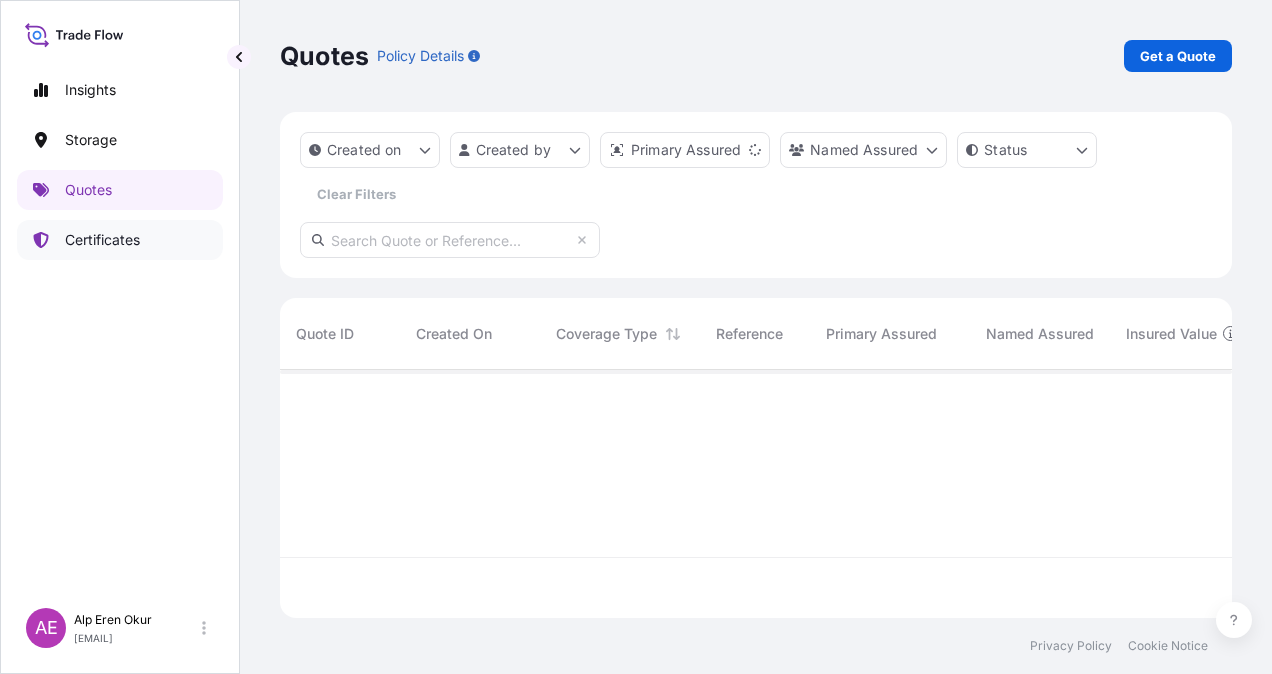 click on "Certificates" at bounding box center (120, 240) 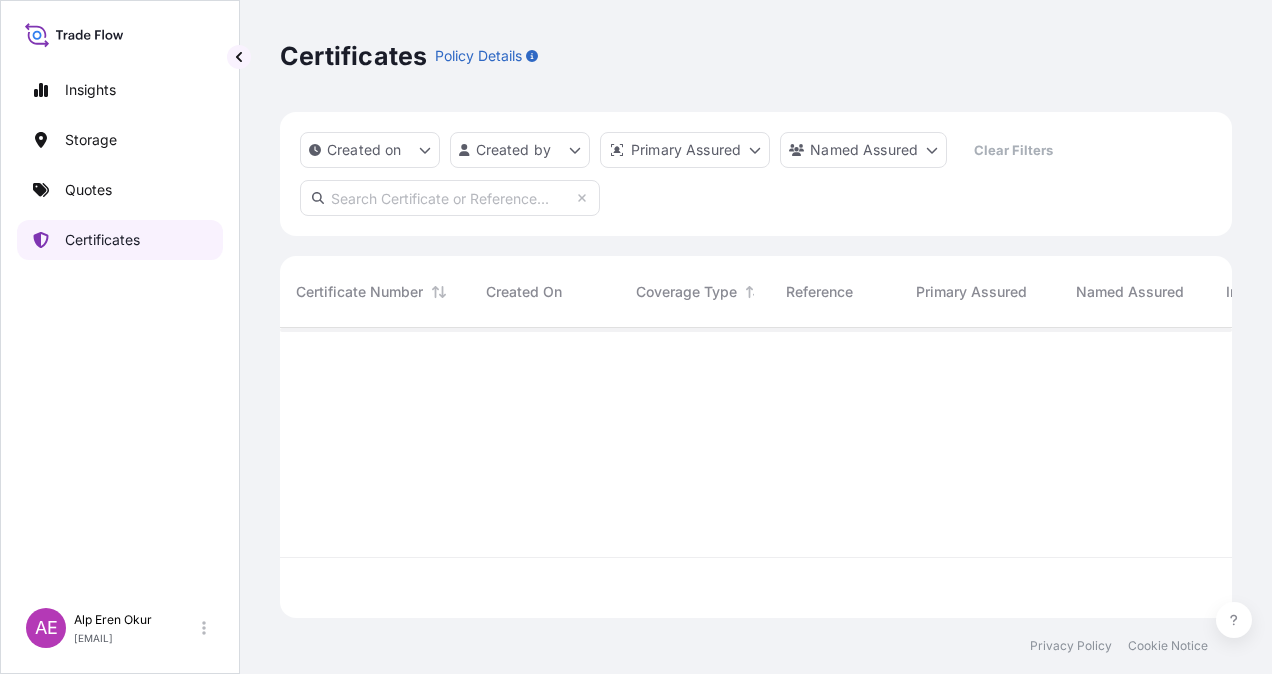scroll, scrollTop: 16, scrollLeft: 16, axis: both 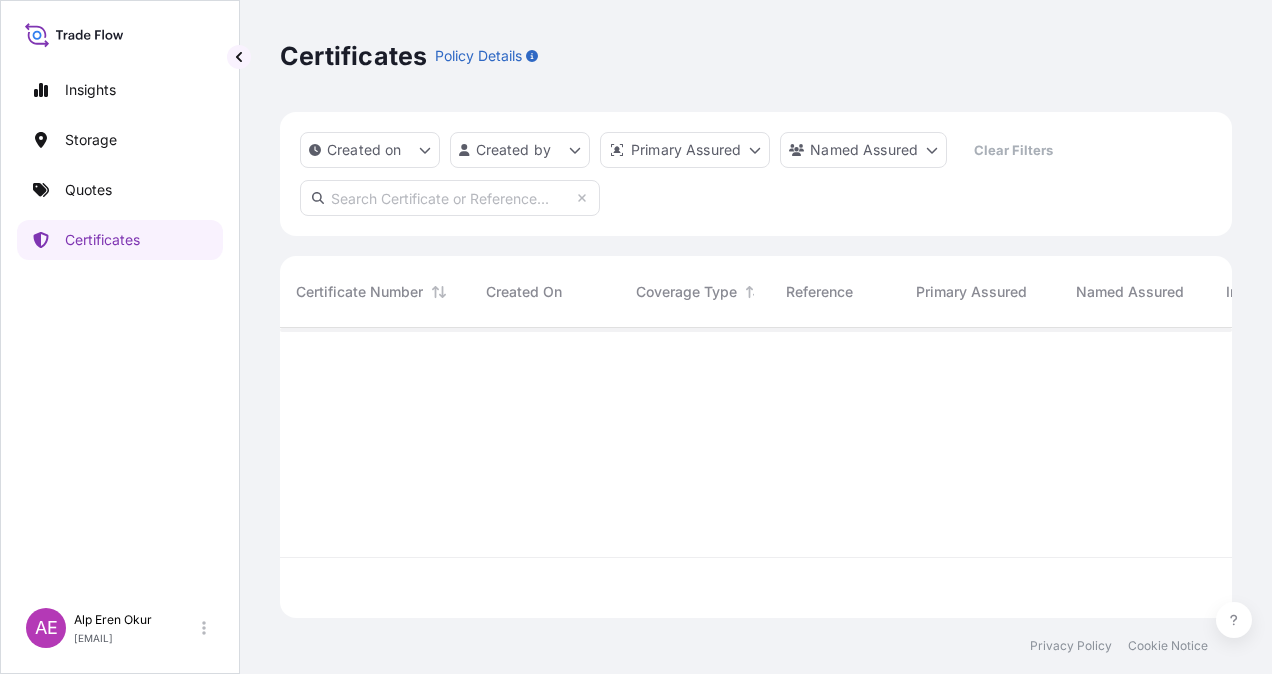 click at bounding box center (450, 198) 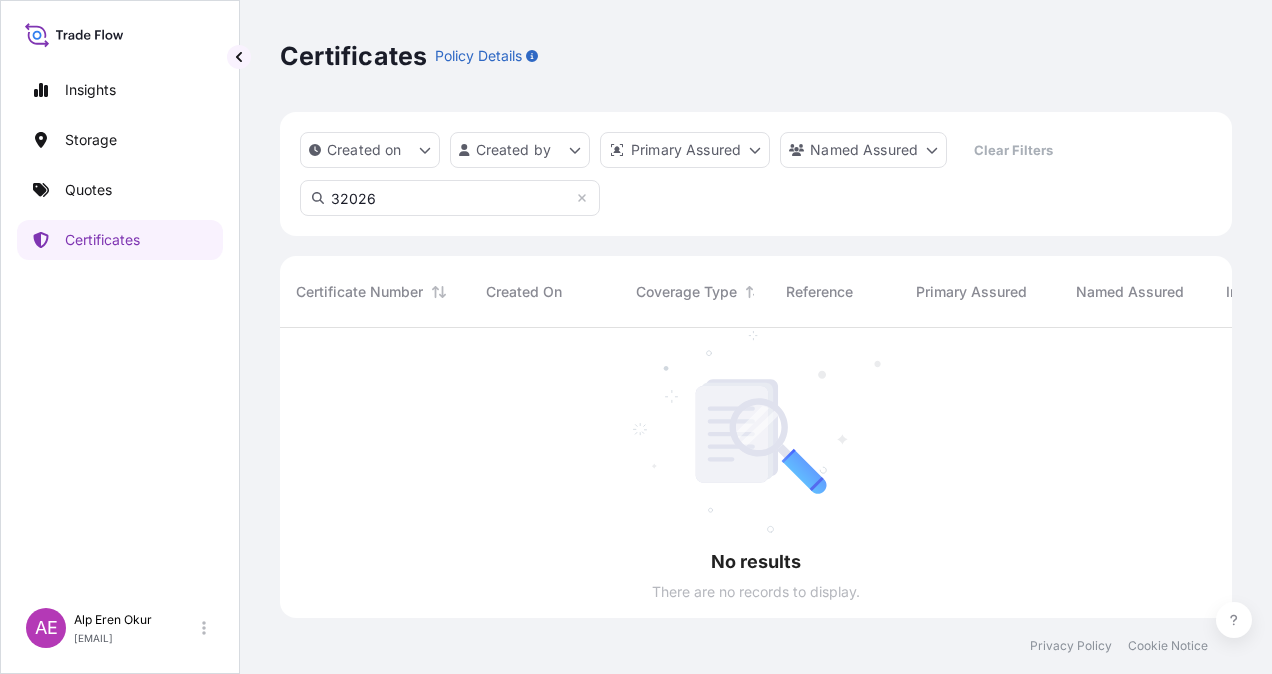 scroll, scrollTop: 16, scrollLeft: 16, axis: both 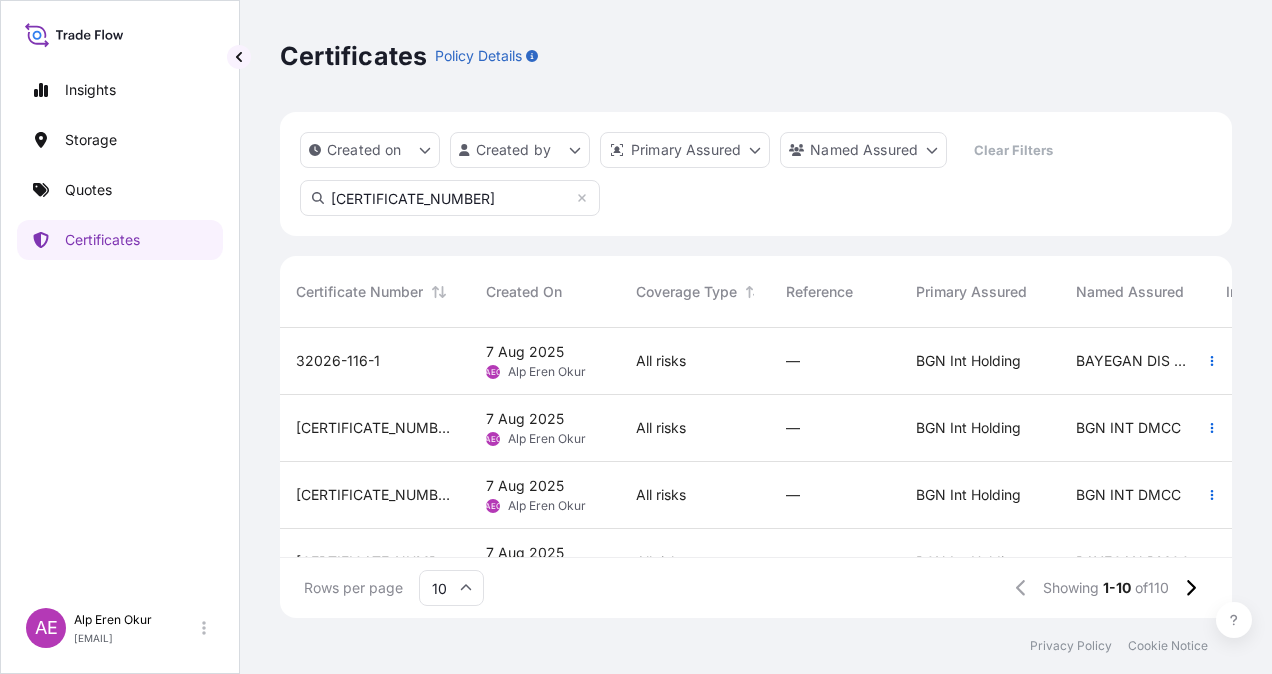 click on "[CERTIFICATE_NUMBER]" at bounding box center [450, 198] 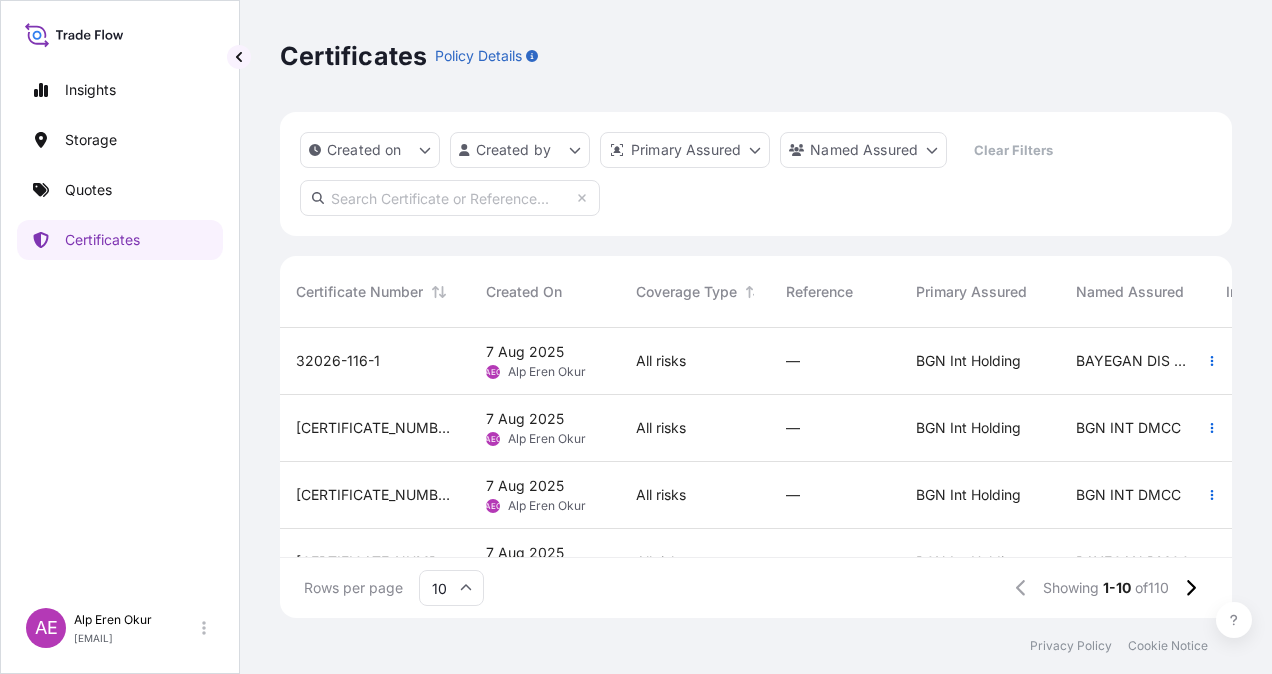 paste on "[CERTIFICATE_NUMBER]" 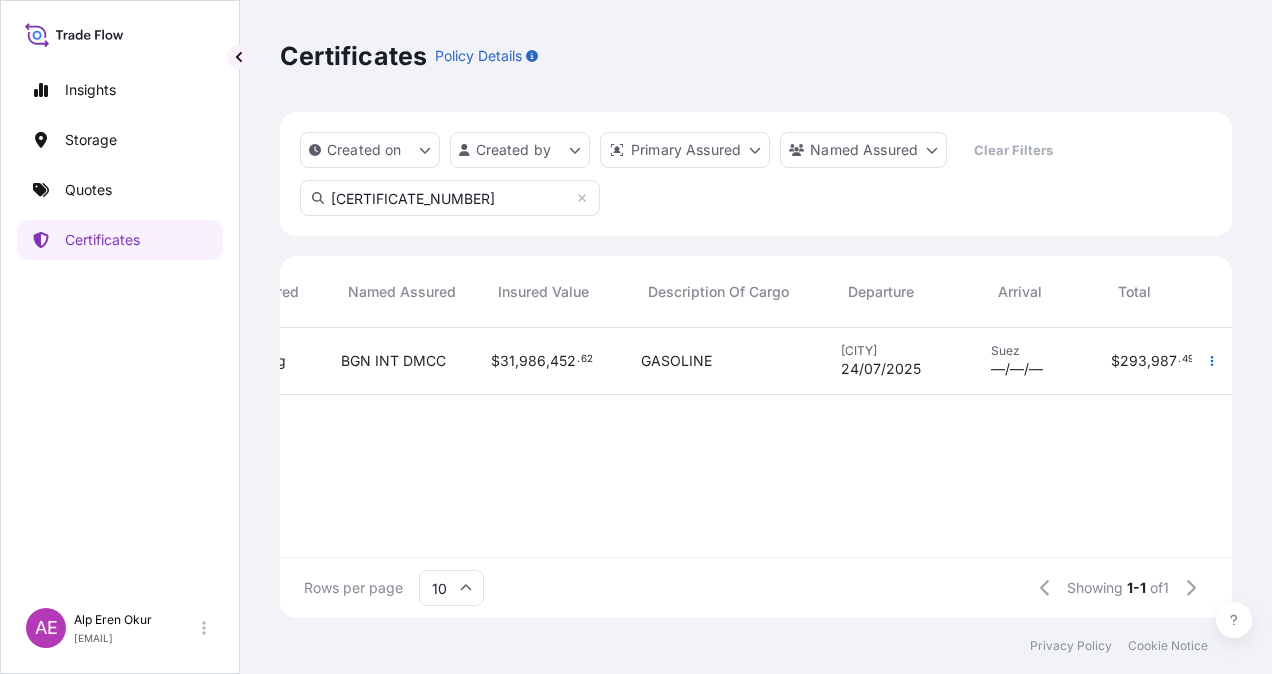 scroll, scrollTop: 0, scrollLeft: 758, axis: horizontal 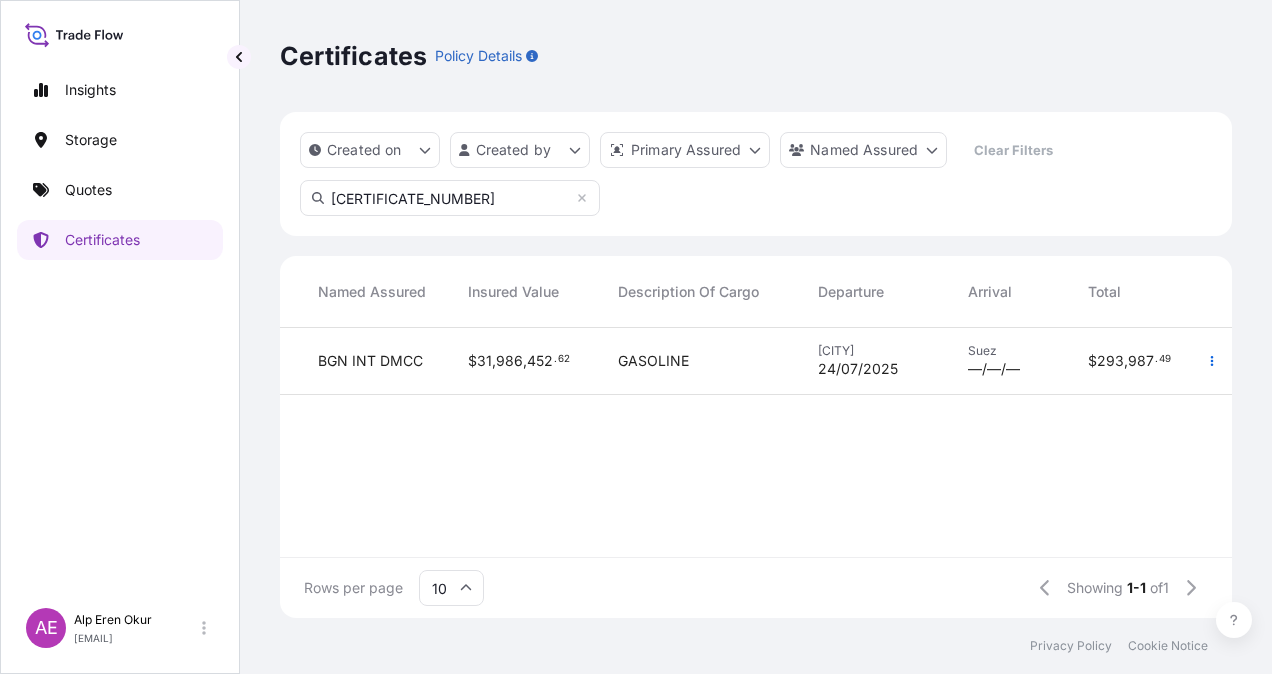 click on "GASOLINE" at bounding box center (702, 361) 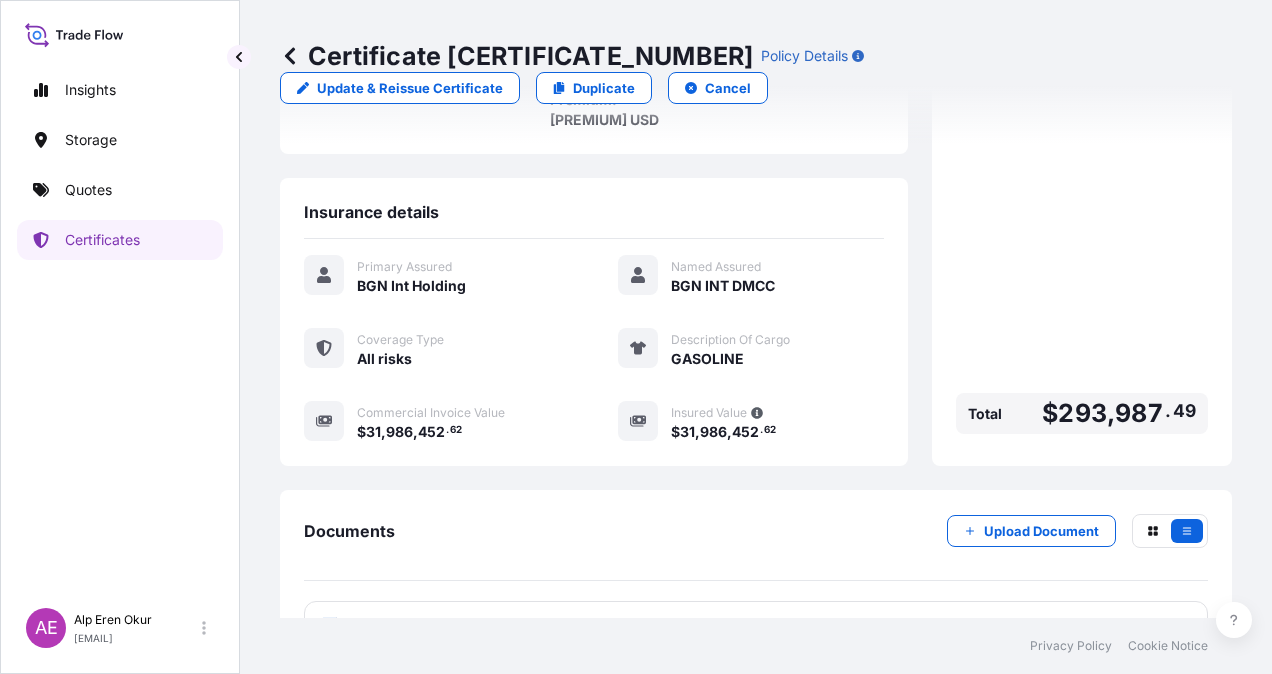 scroll, scrollTop: 401, scrollLeft: 0, axis: vertical 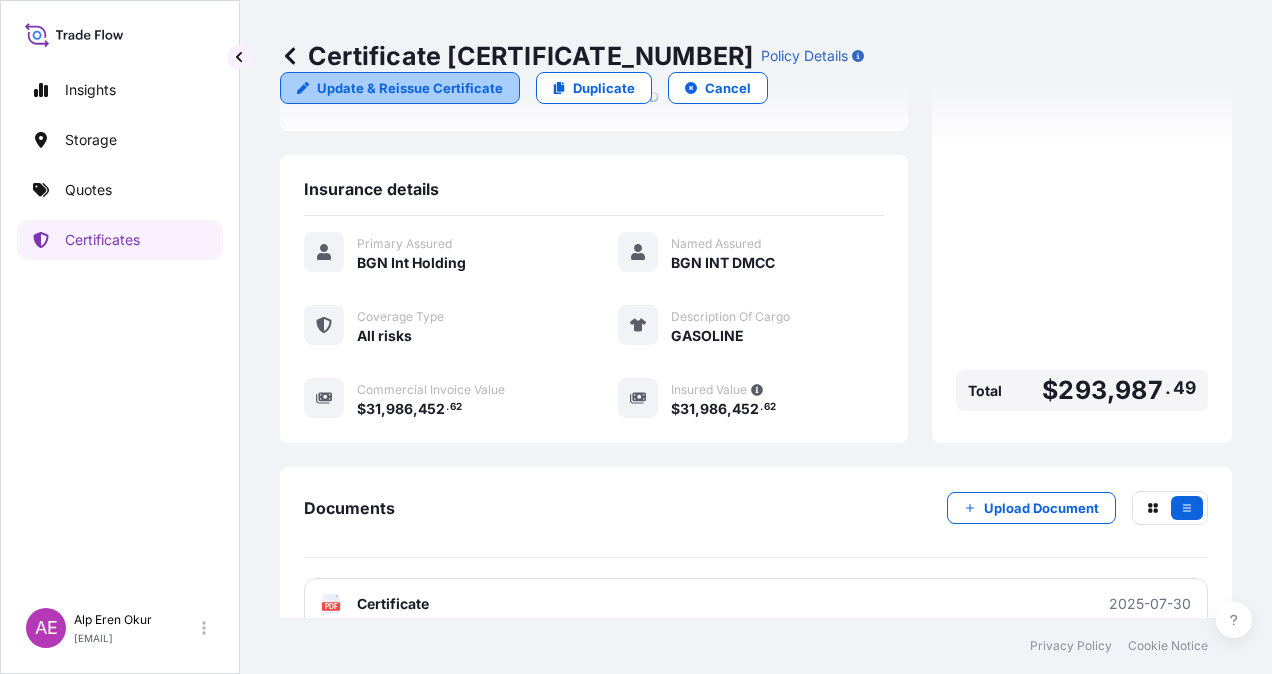 click on "Update & Reissue Certificate" at bounding box center [400, 88] 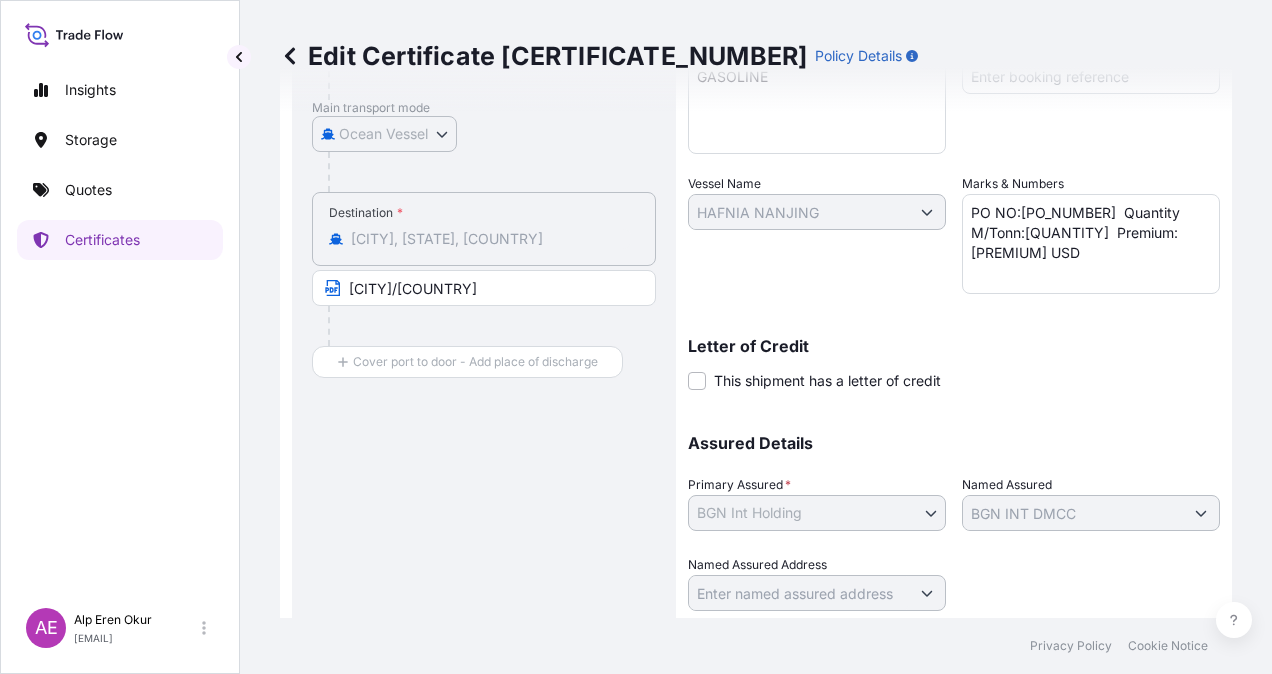 scroll, scrollTop: 442, scrollLeft: 0, axis: vertical 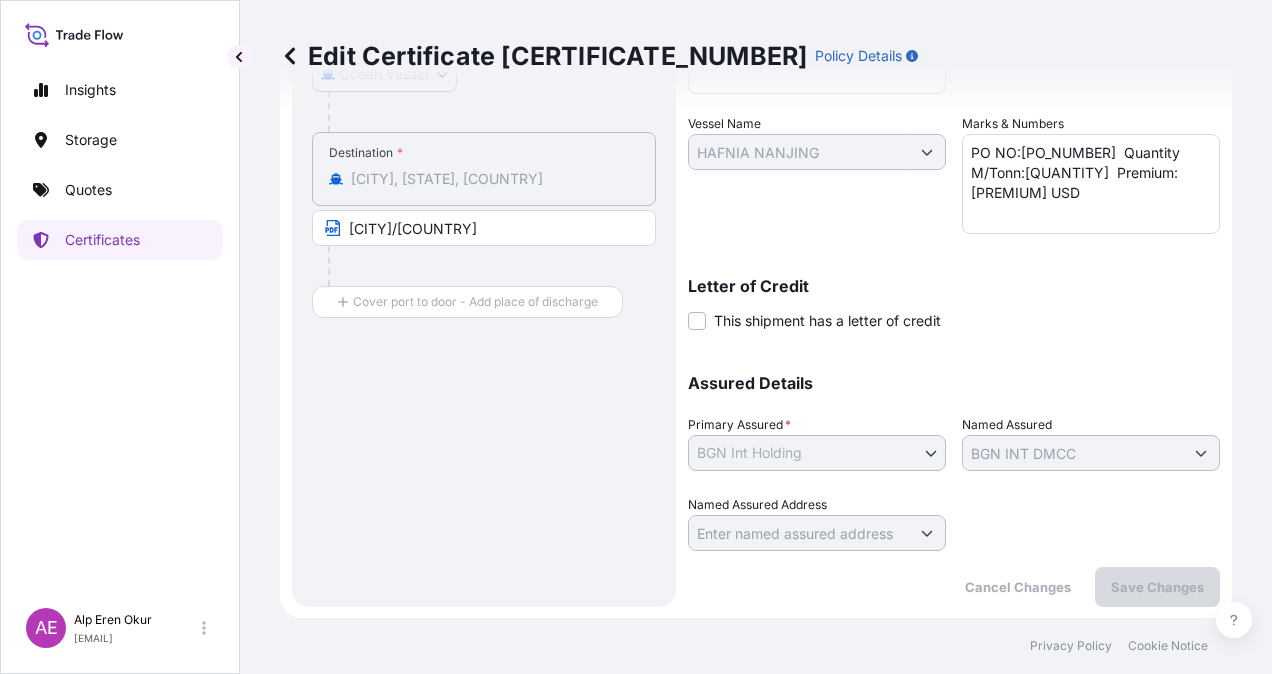 click 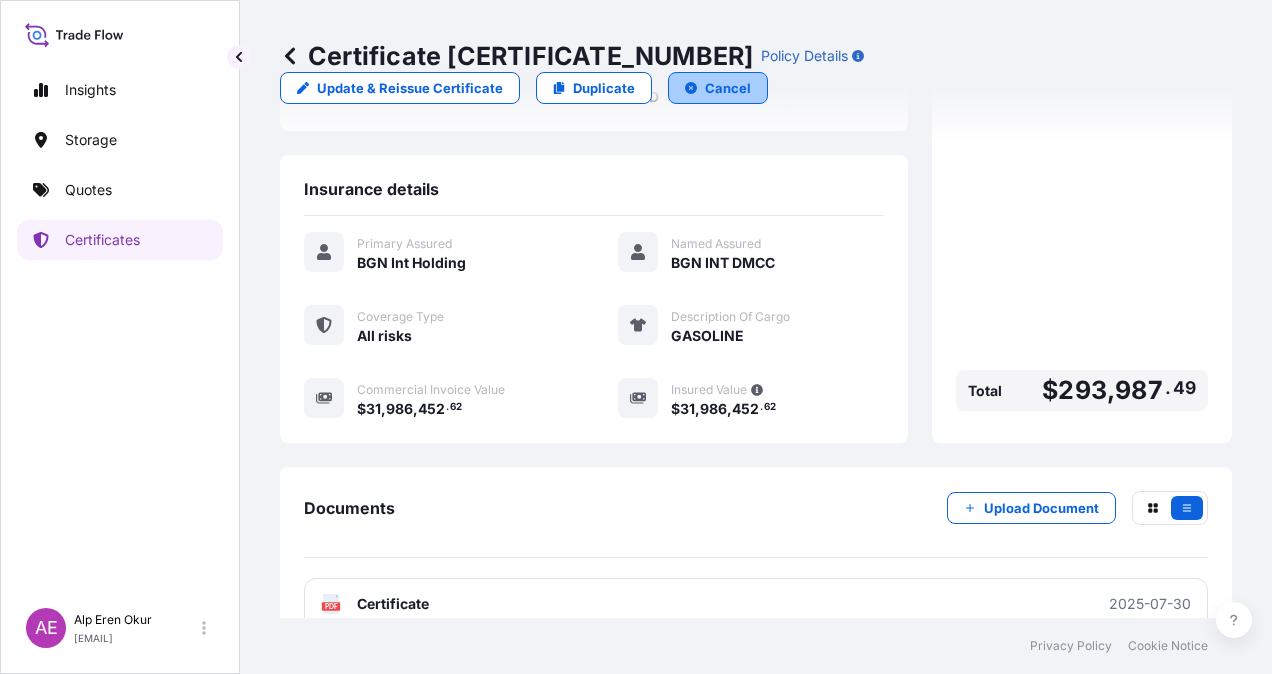 click on "Cancel" at bounding box center (728, 88) 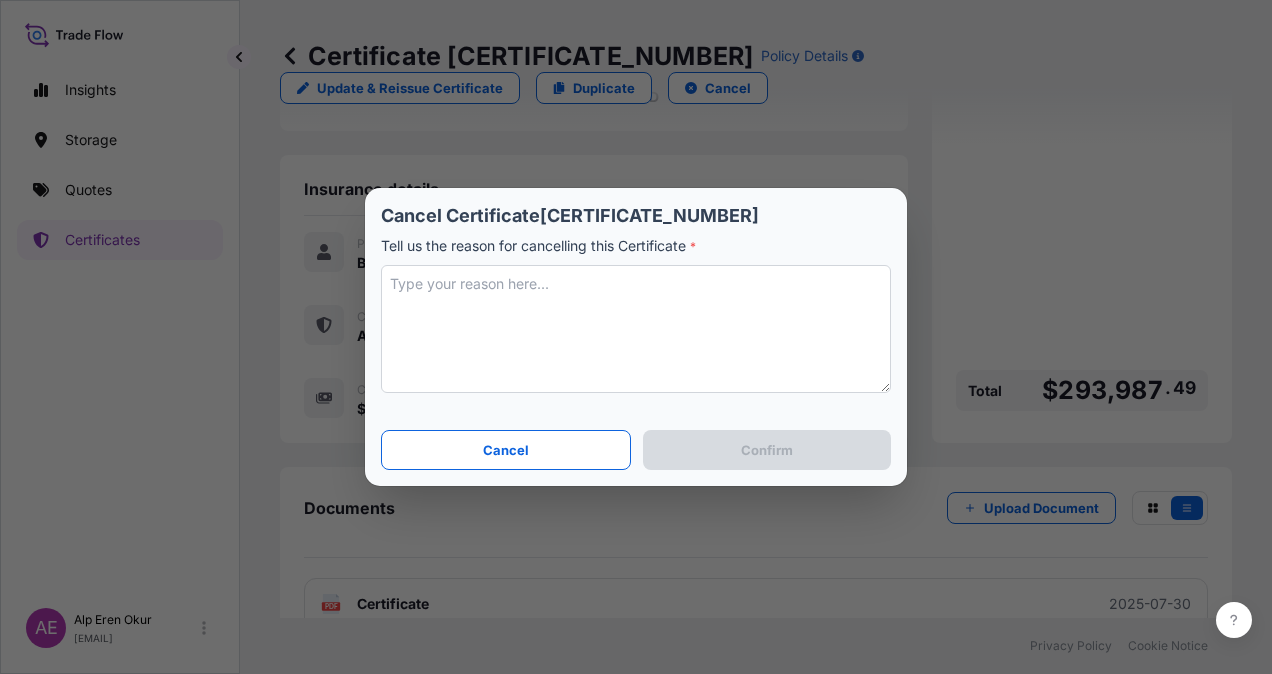 click at bounding box center (636, 329) 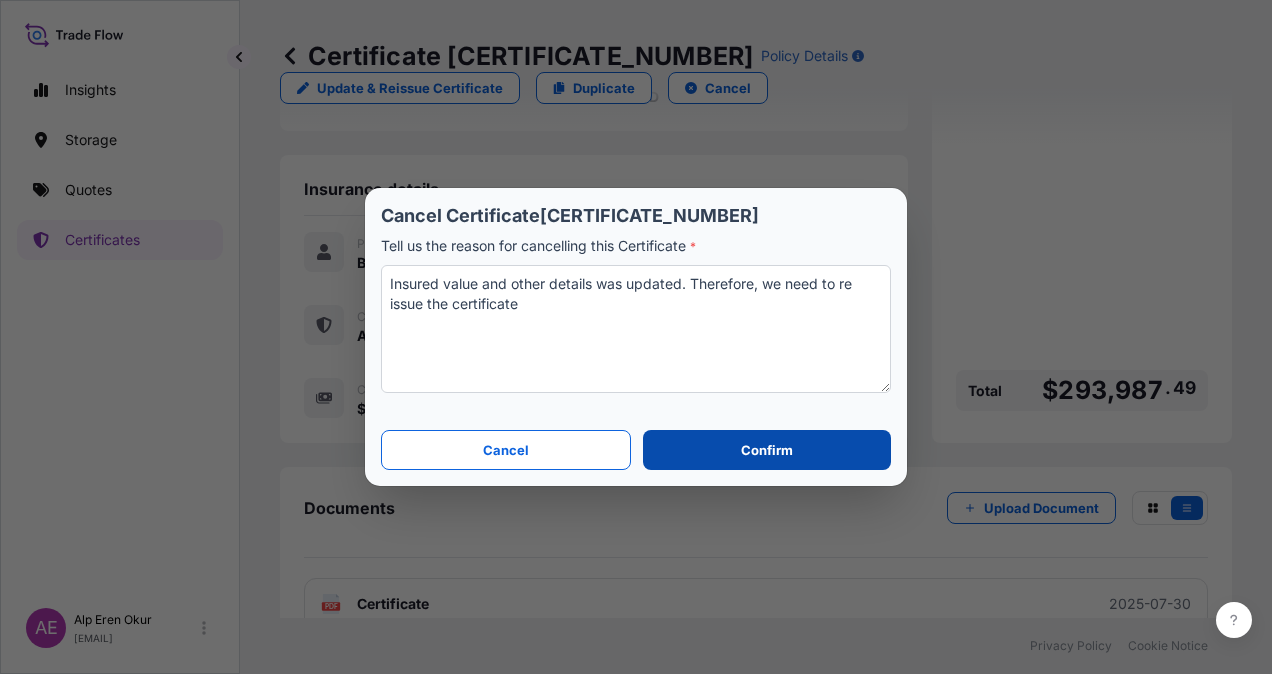 type on "Insured value and other details was updated. Therefore, we need to re issue the certificate" 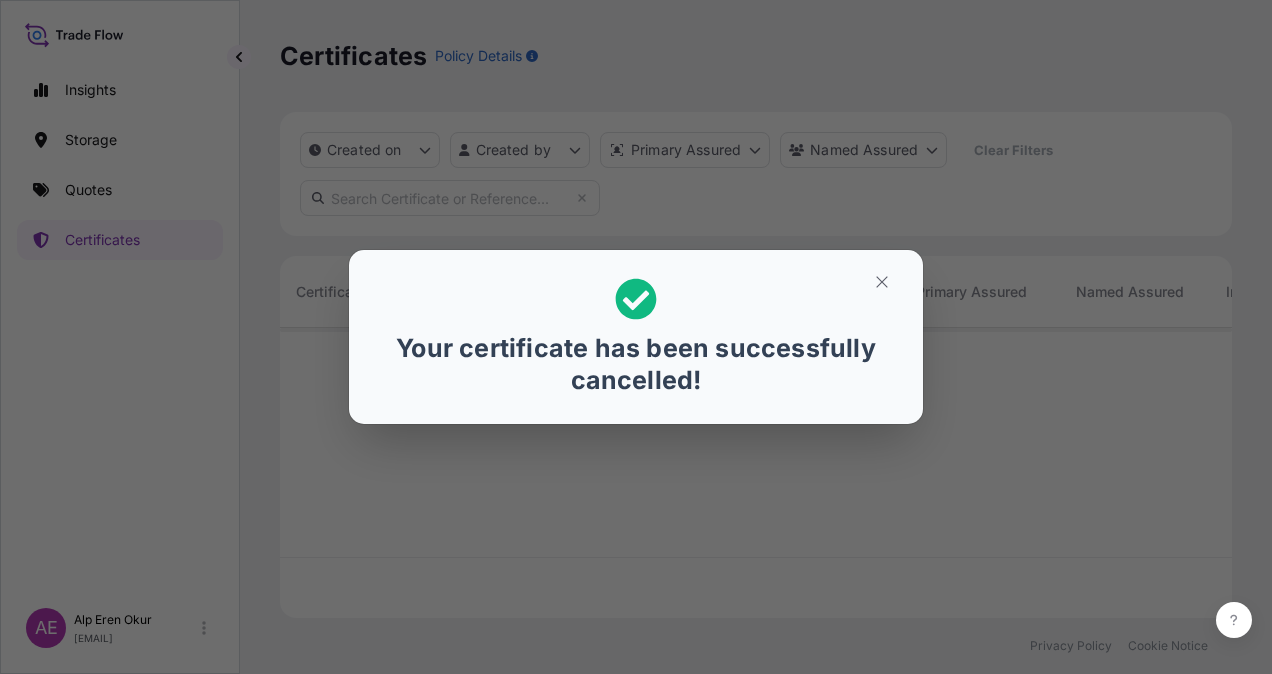 scroll, scrollTop: 0, scrollLeft: 0, axis: both 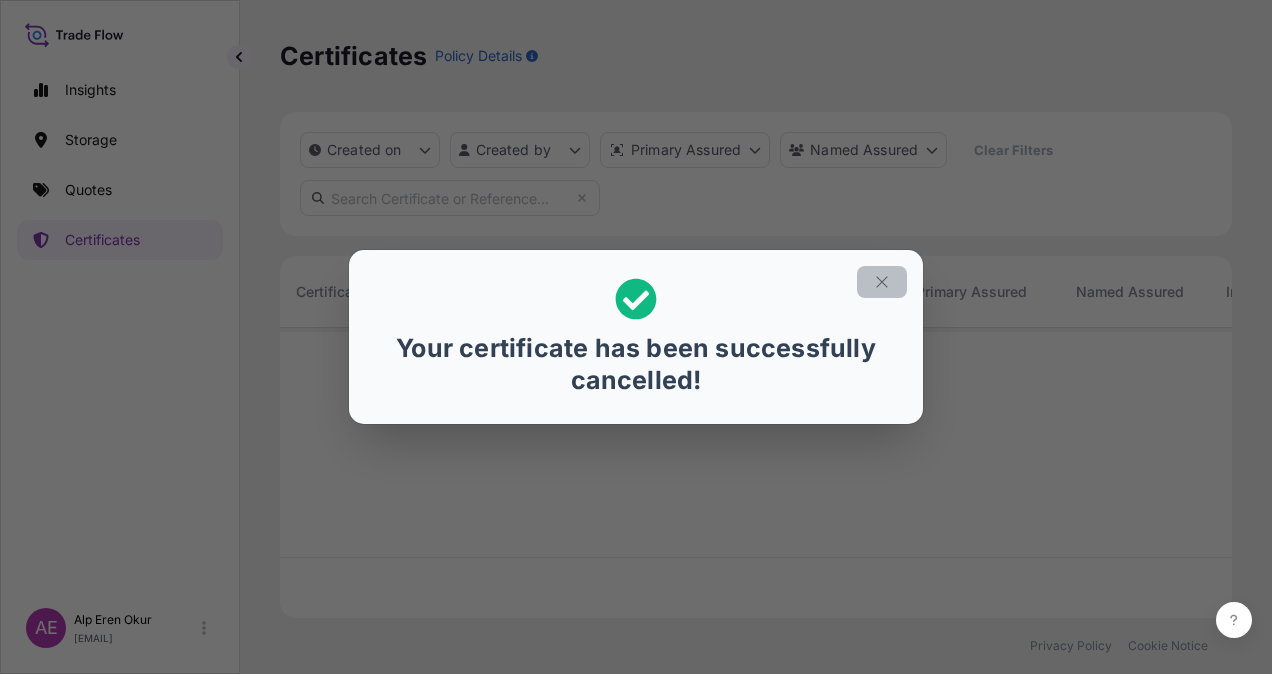click at bounding box center [882, 282] 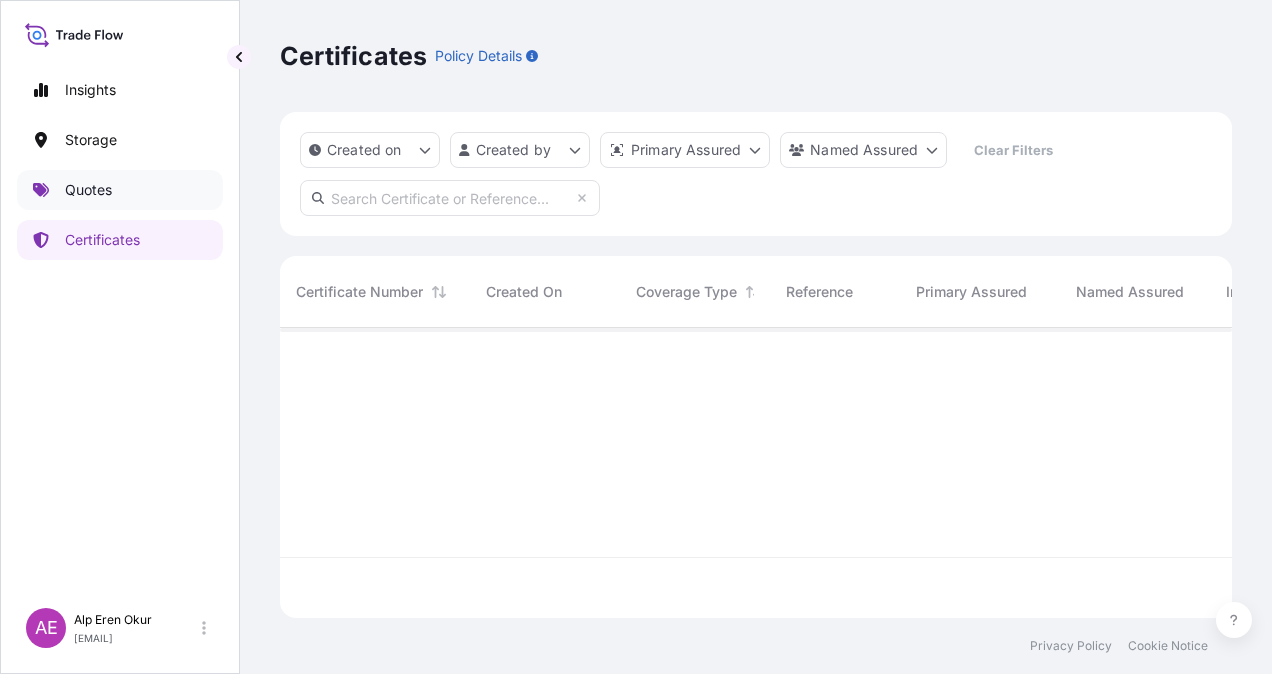 click on "Quotes" at bounding box center [120, 190] 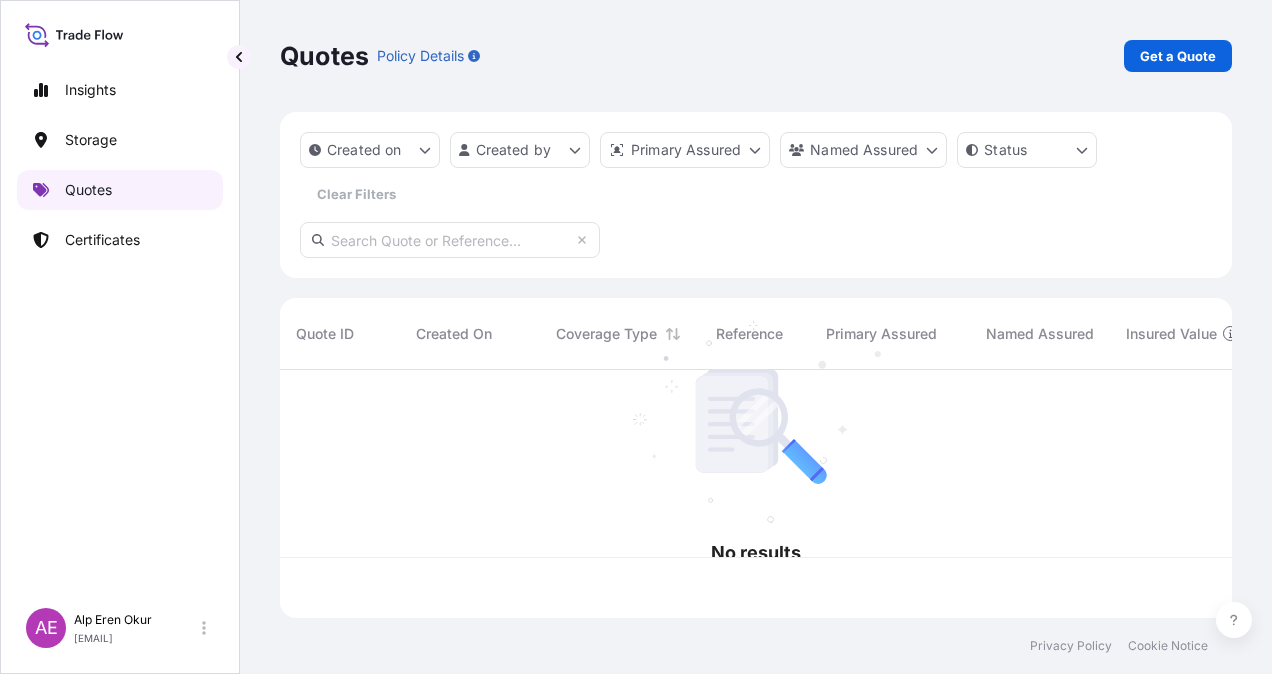 scroll, scrollTop: 16, scrollLeft: 16, axis: both 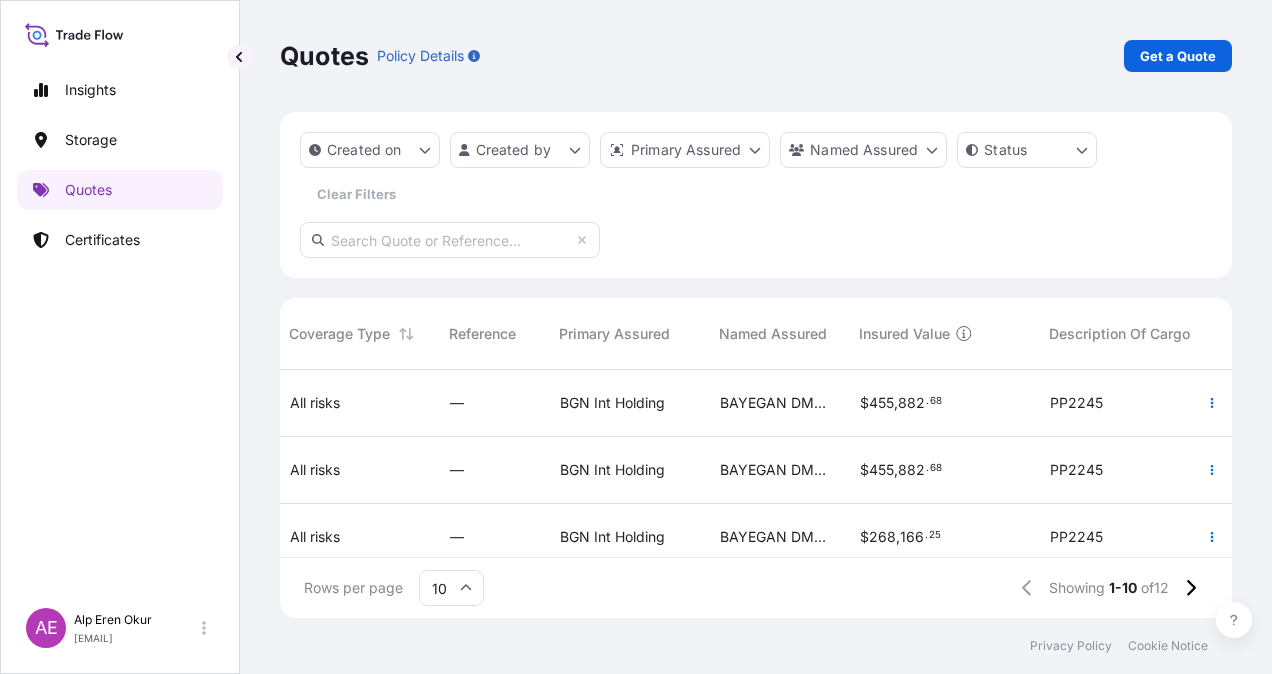 click on "Get a Quote" at bounding box center (1178, 56) 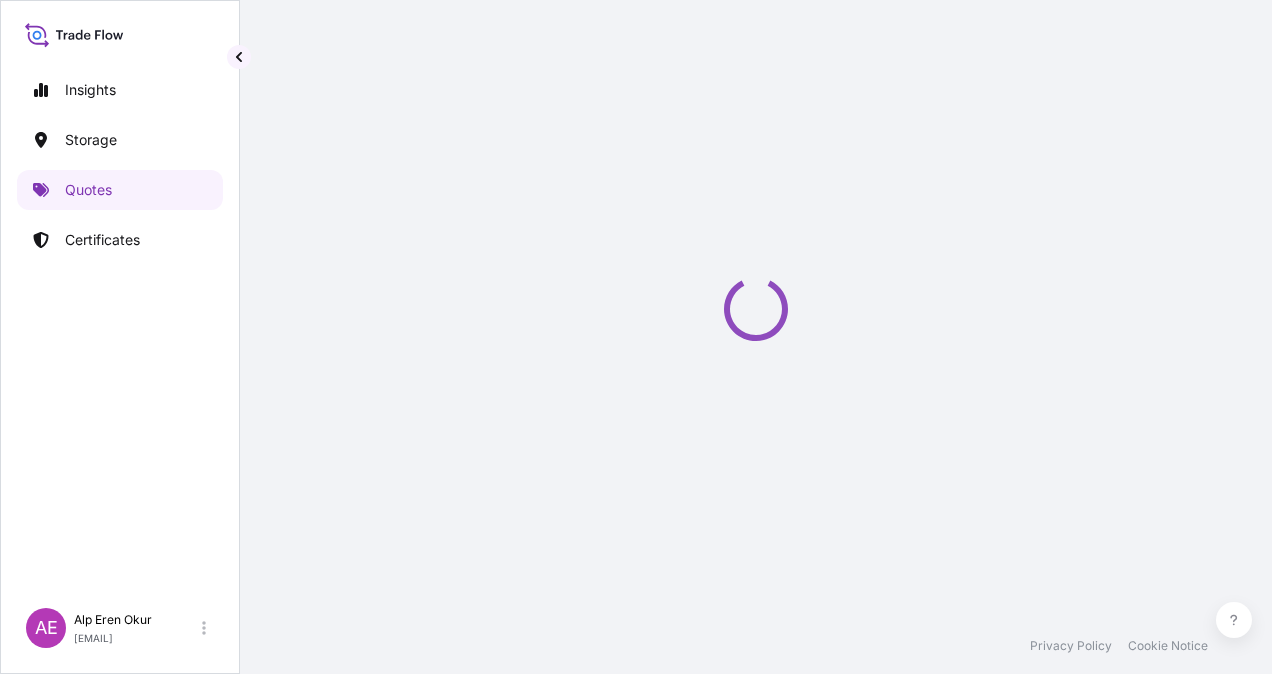 scroll, scrollTop: 32, scrollLeft: 0, axis: vertical 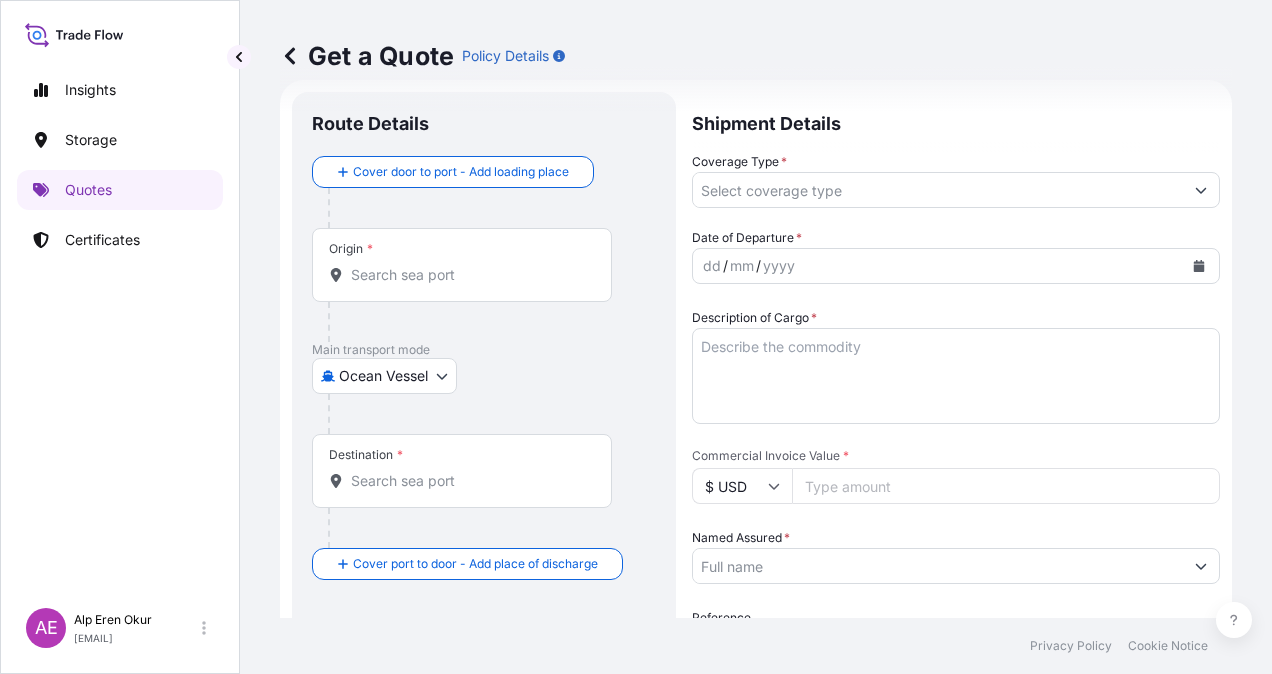 click on "Origin *" at bounding box center (469, 275) 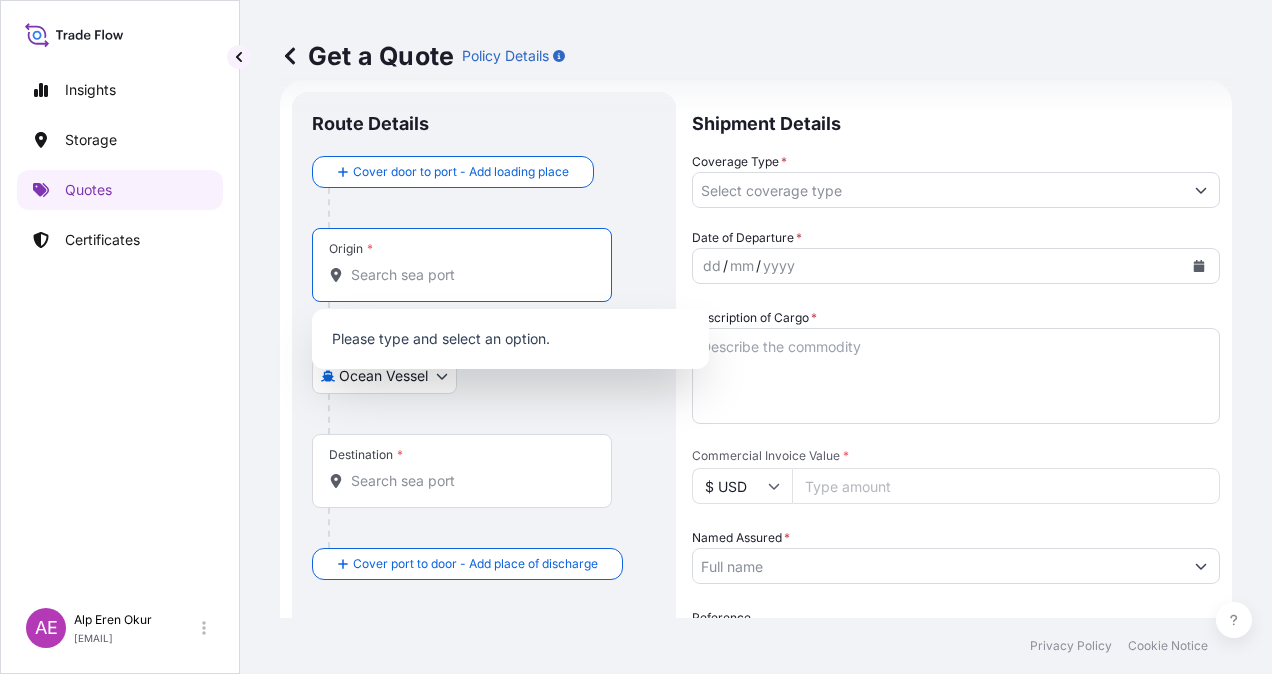 paste on "SAUDI ARABIA" 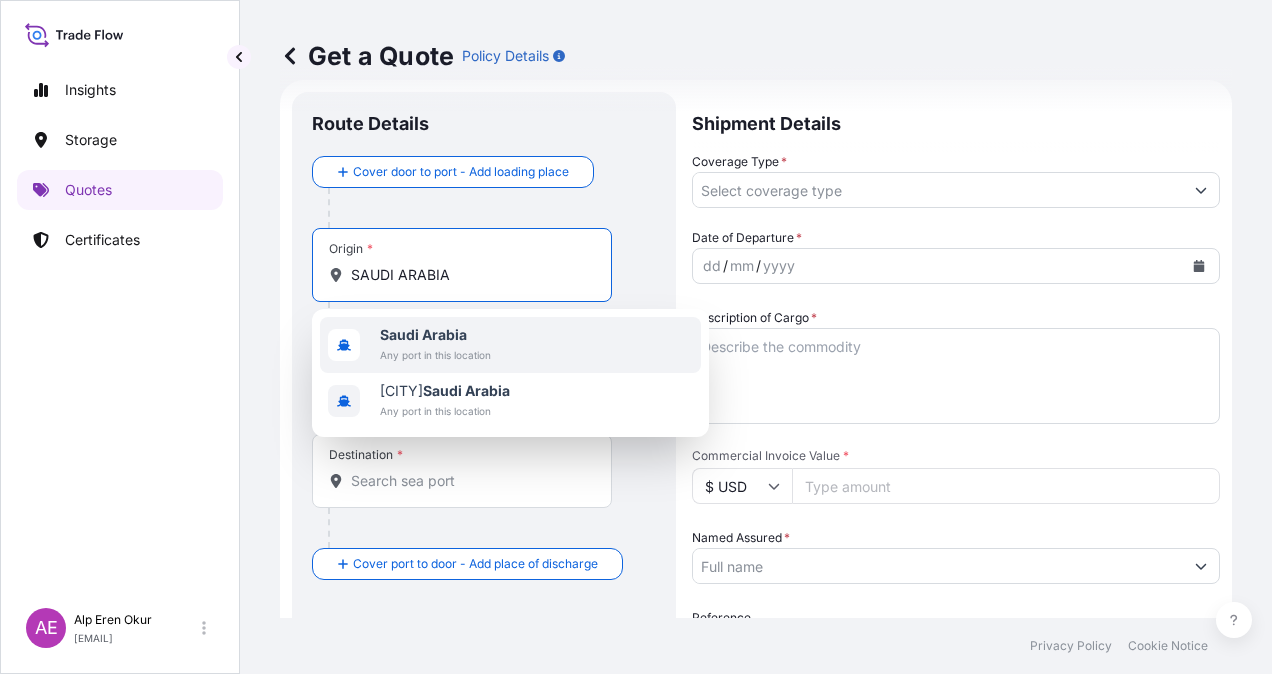 click on "Saudi Arabia" at bounding box center (435, 335) 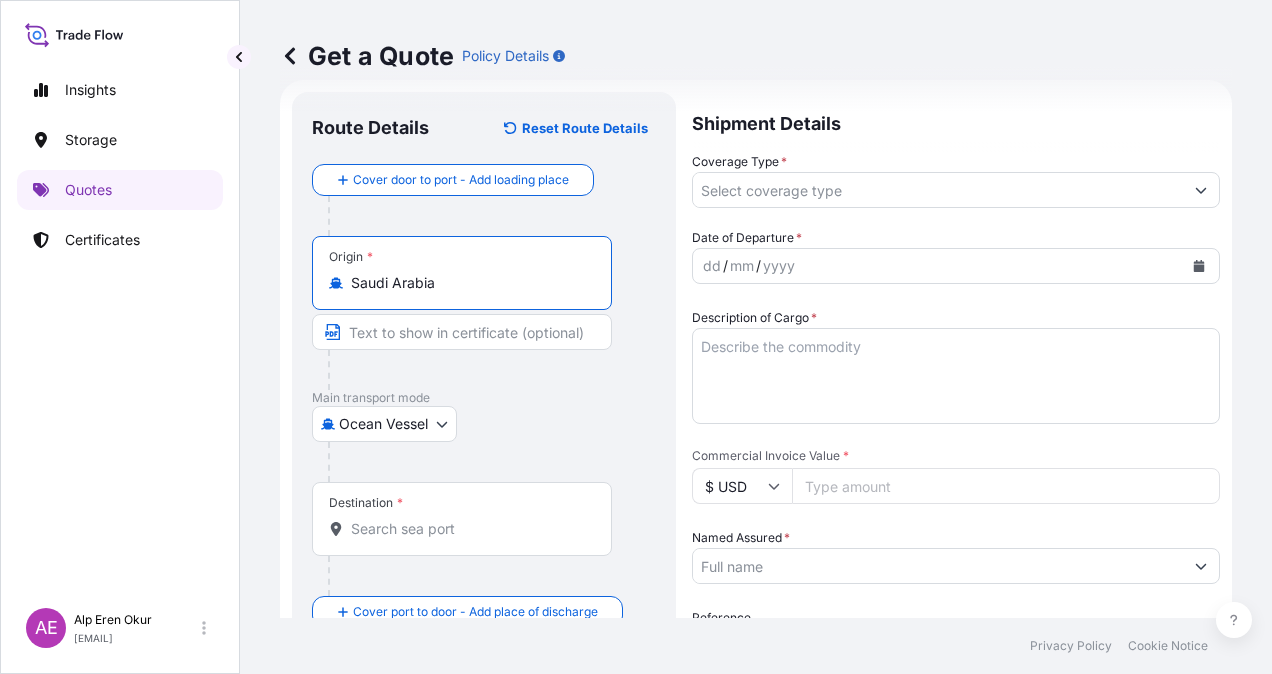 type on "Saudi Arabia" 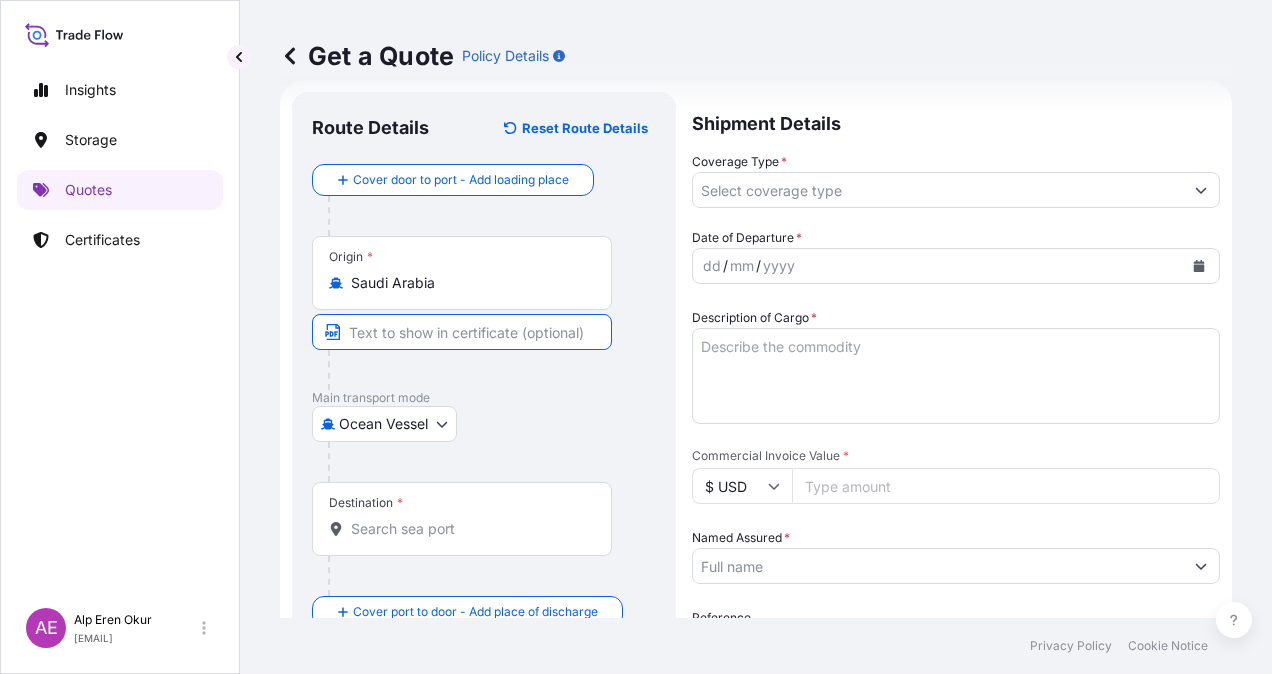 paste on "SAUDI ARABIA" 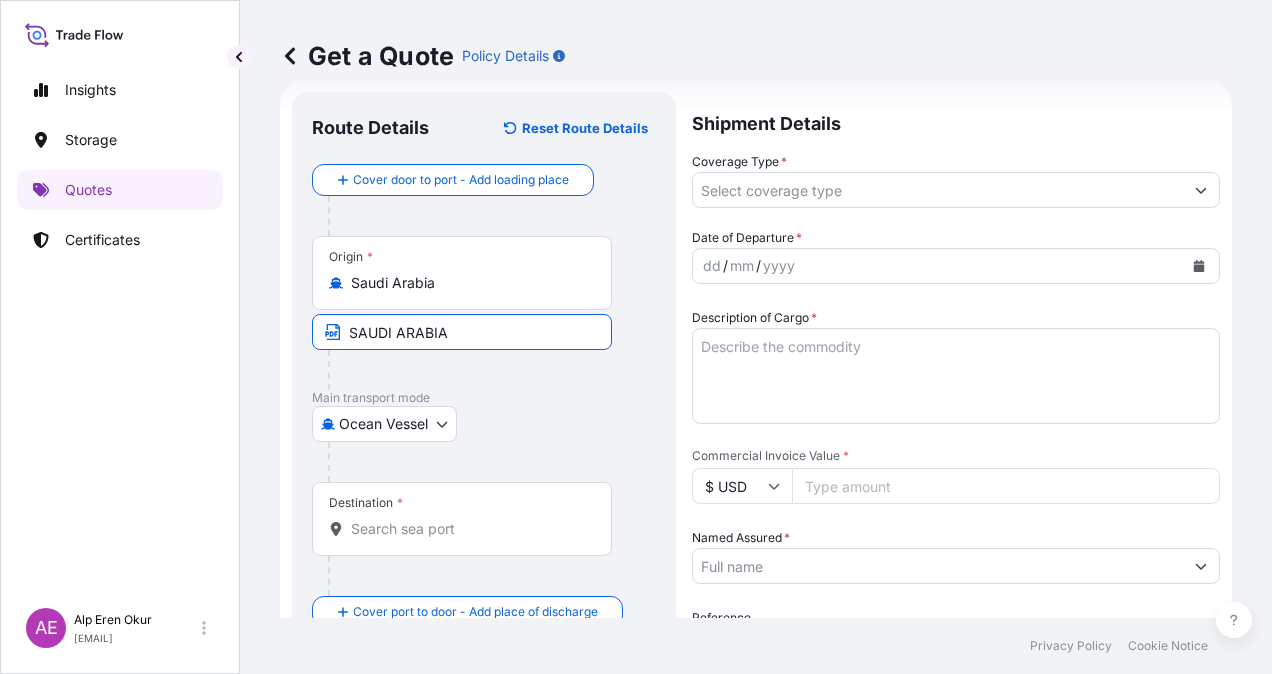 drag, startPoint x: 459, startPoint y: 334, endPoint x: 288, endPoint y: 318, distance: 171.7469 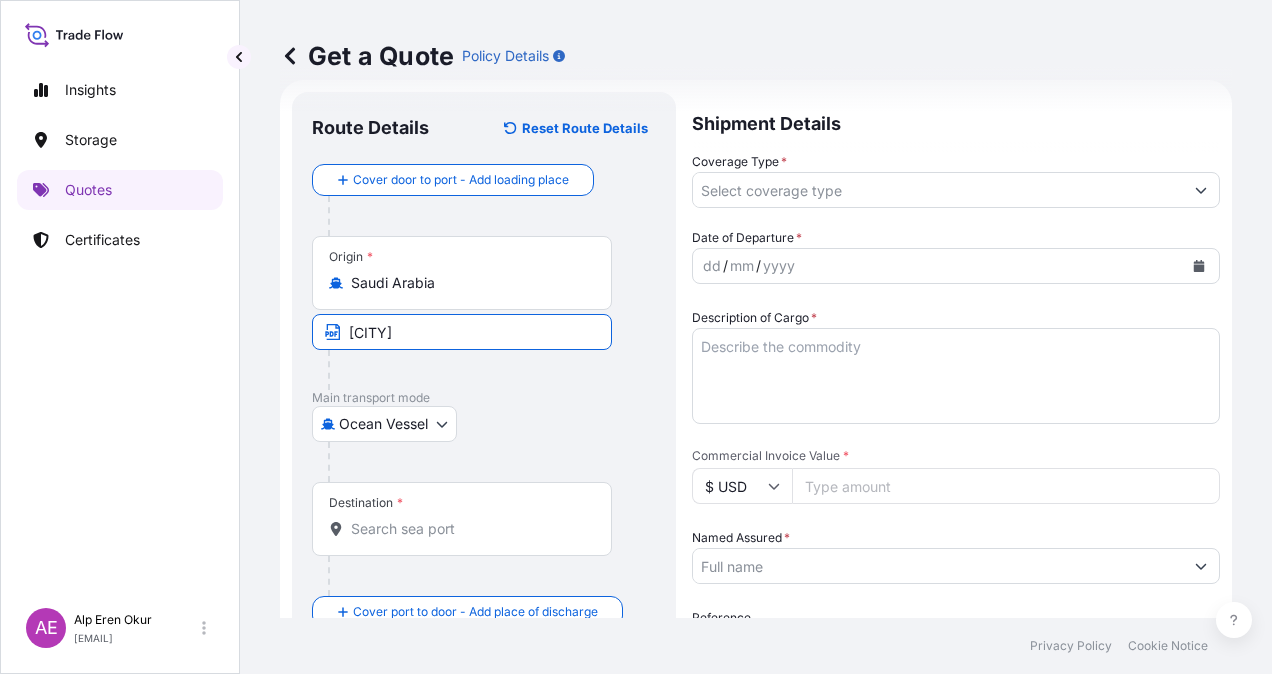 type on "[CITY]/[COUNTRY]" 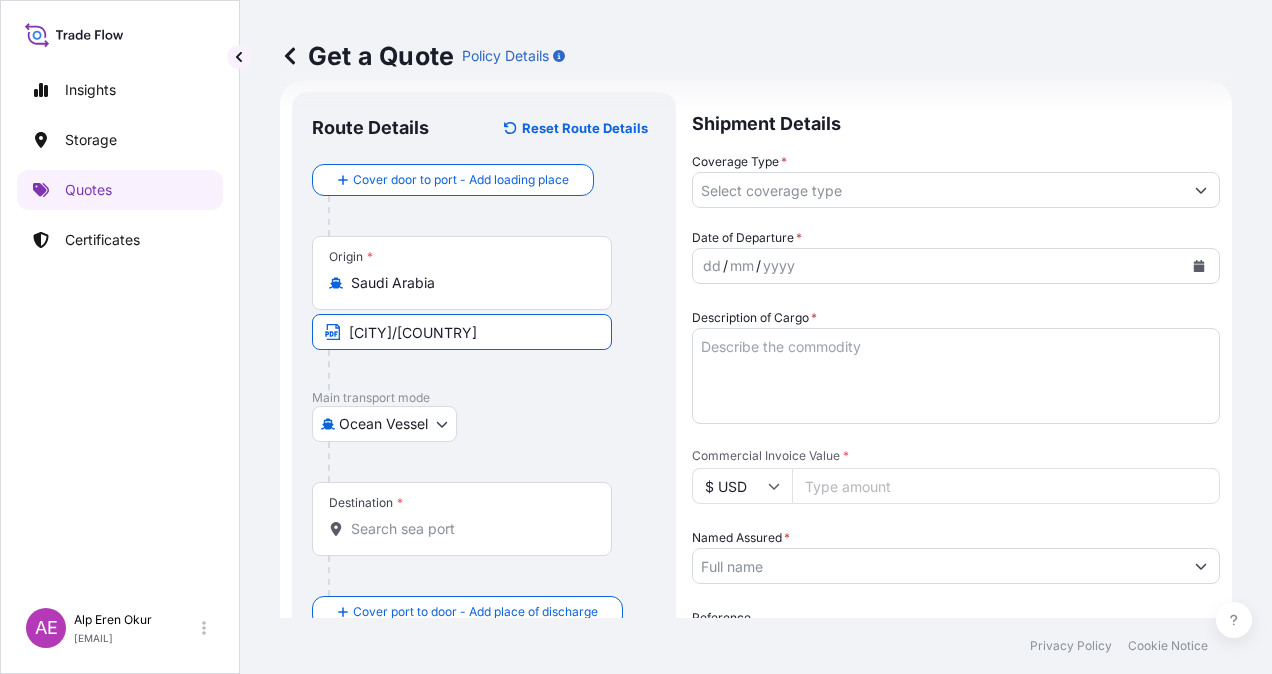 click on "Destination *" at bounding box center (469, 529) 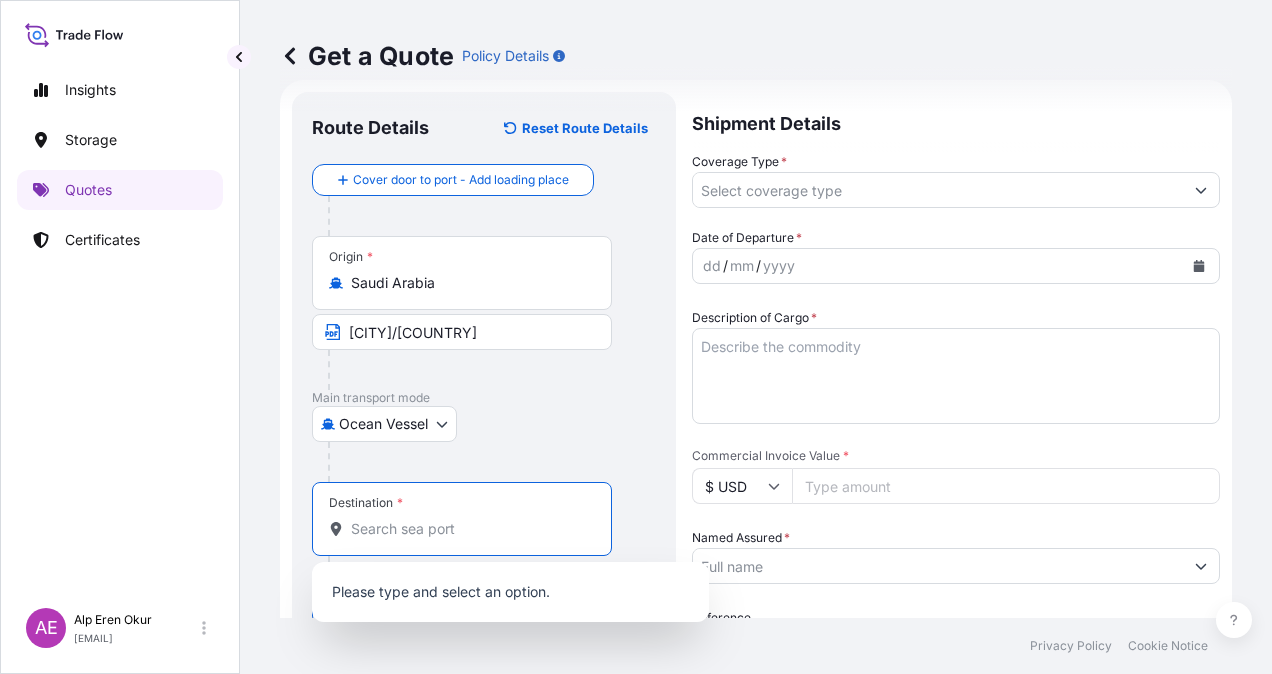 paste on "[COUNTRY]" 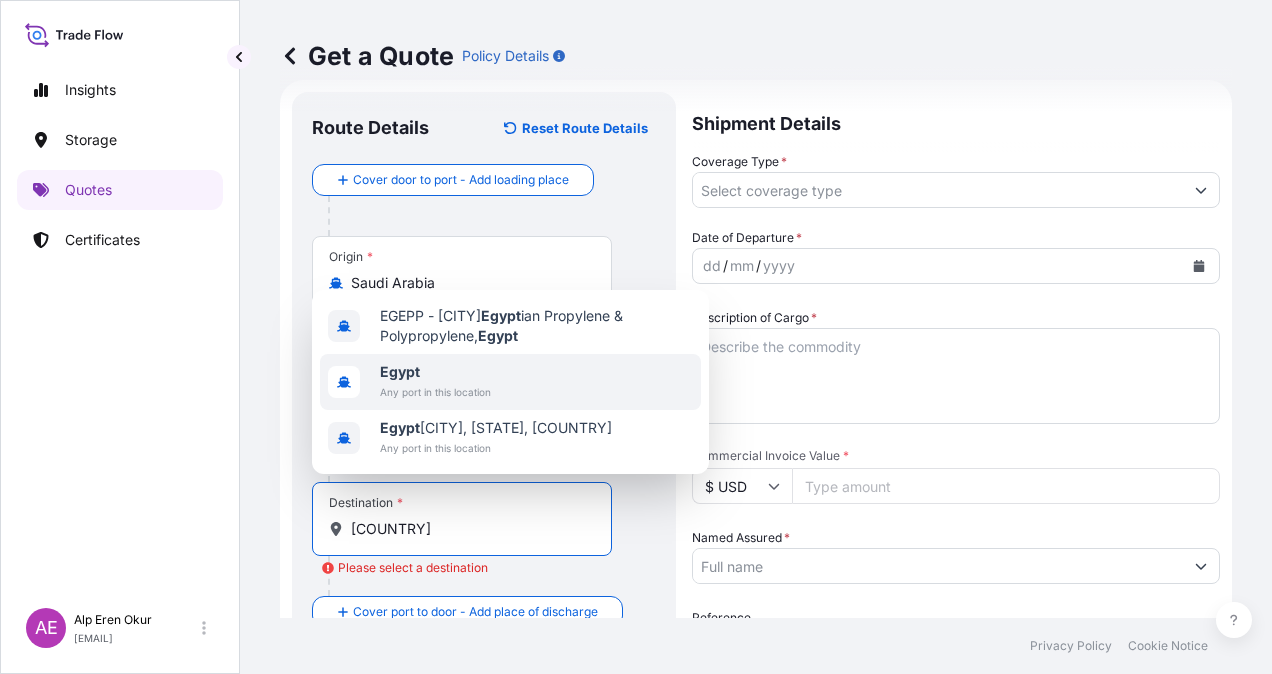 click on "Egypt" at bounding box center [435, 372] 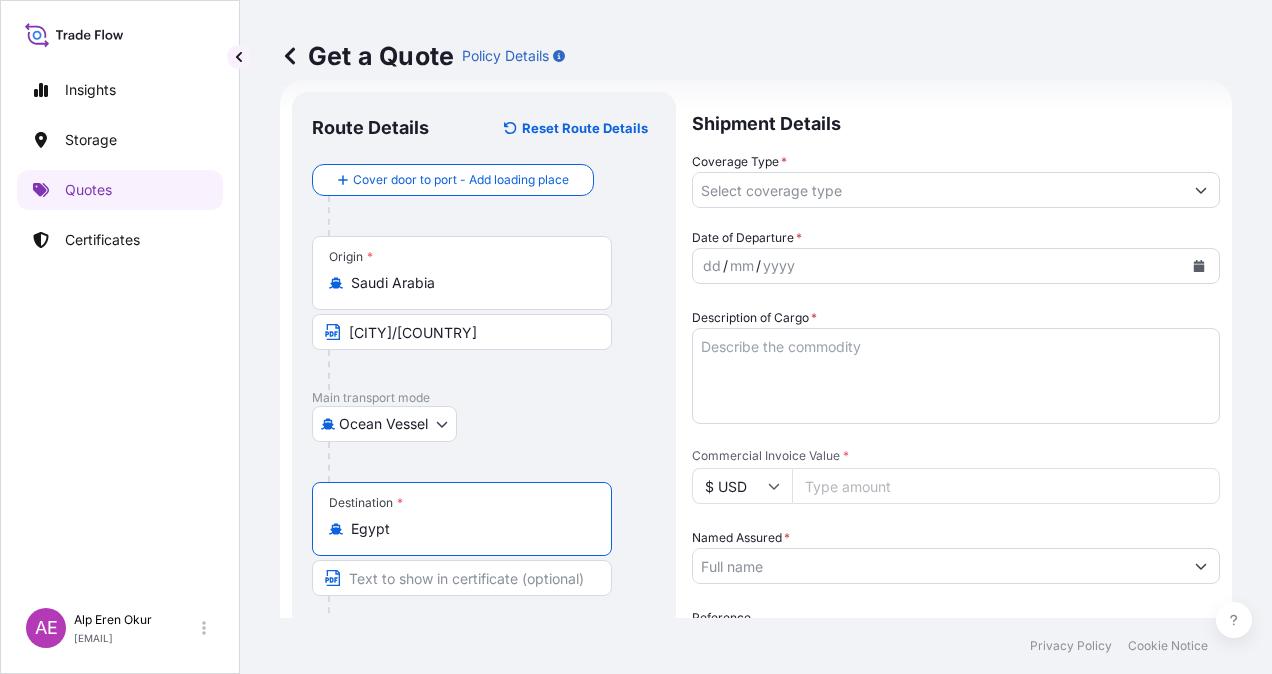 type on "Egypt" 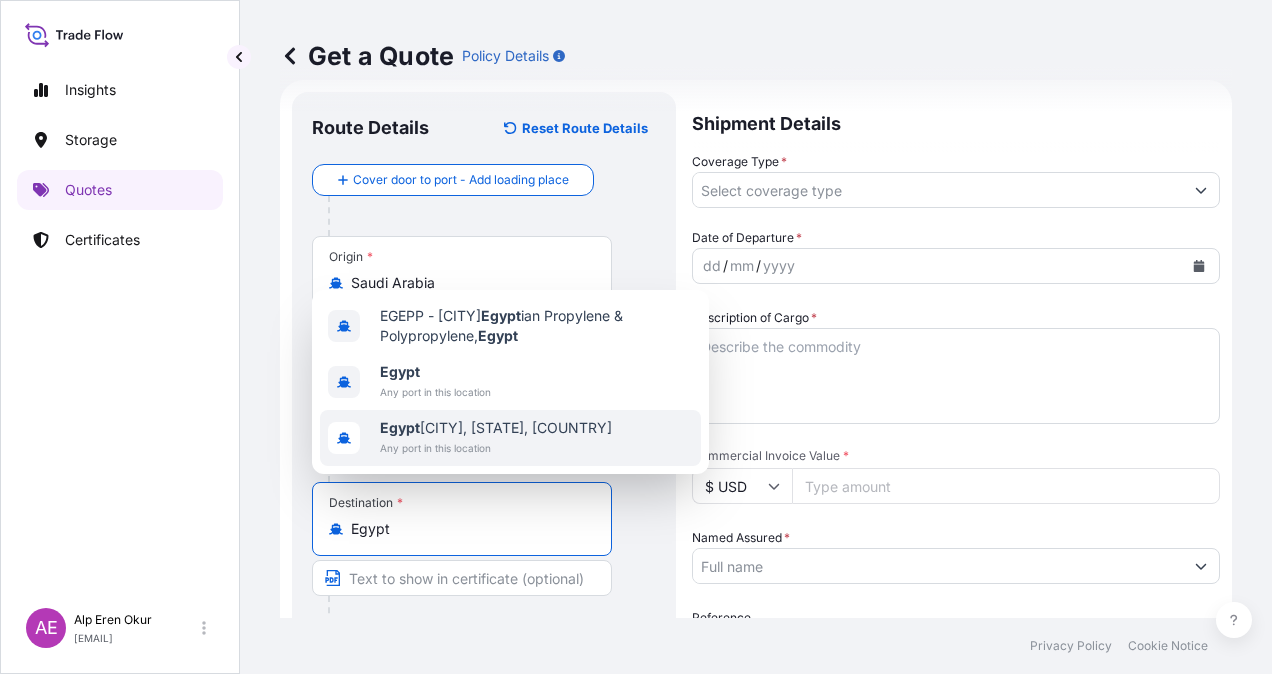 click at bounding box center [462, 578] 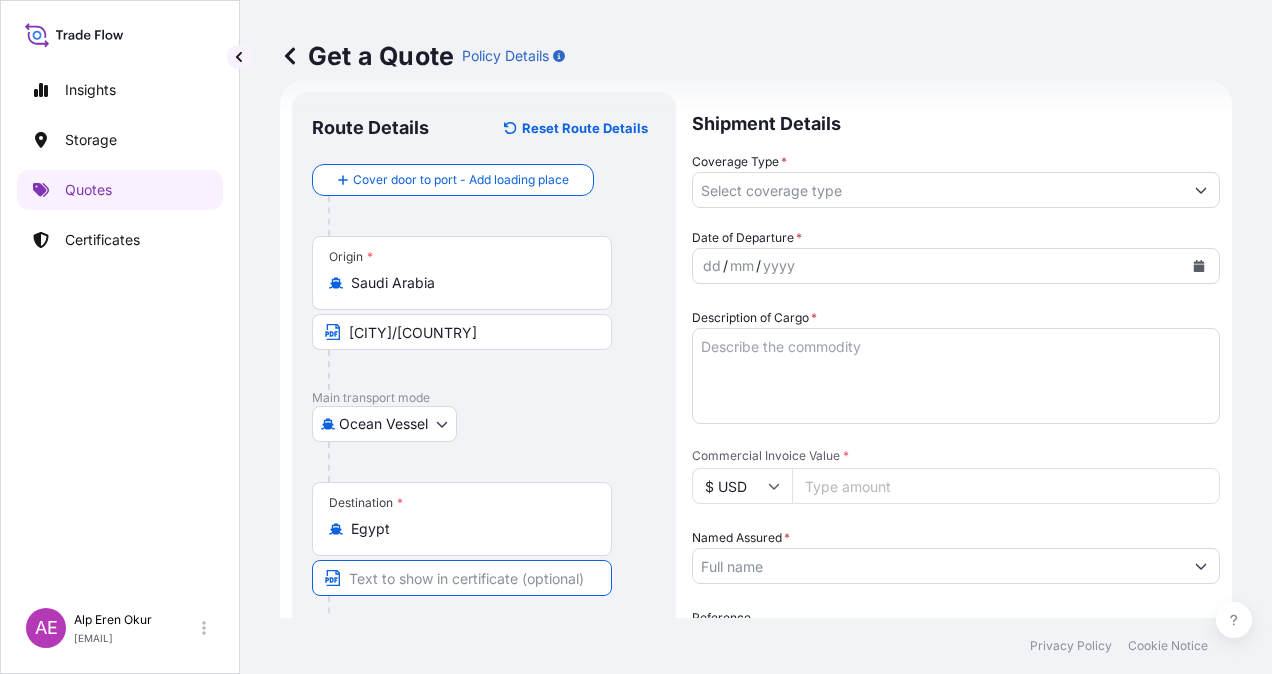 paste on "[COMPANY] FOR ORDERS" 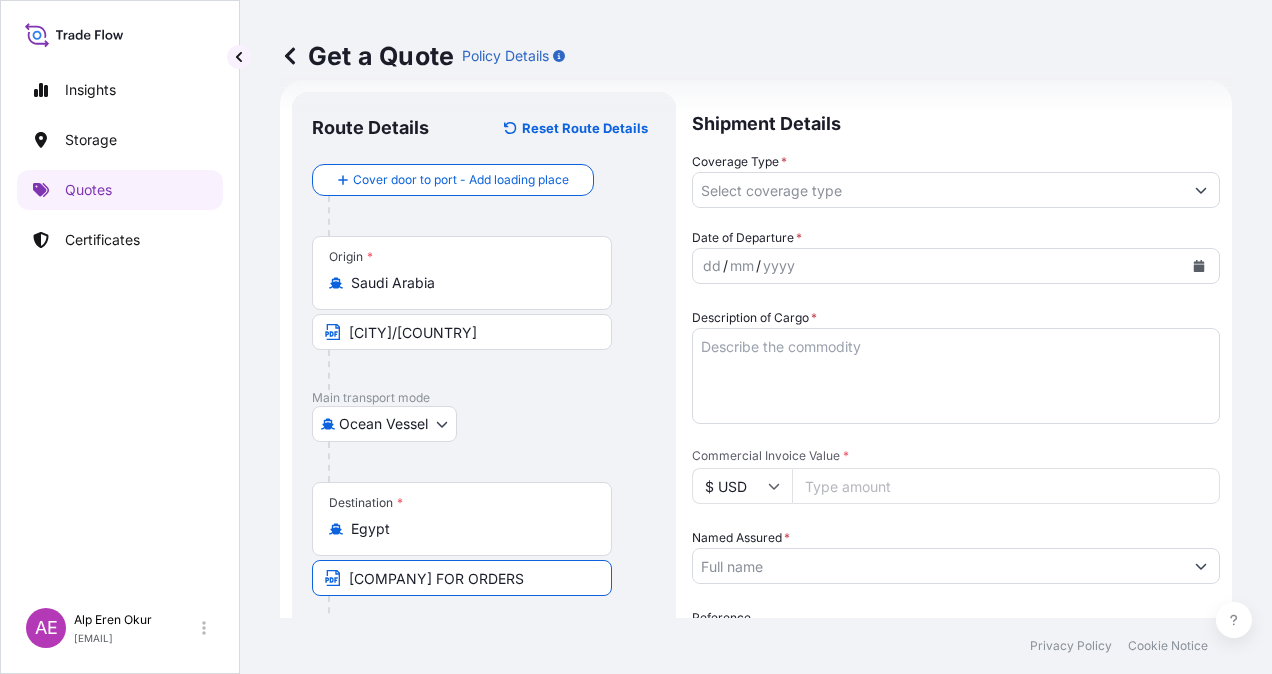 type on "[CITY]/[COUNTRY]" 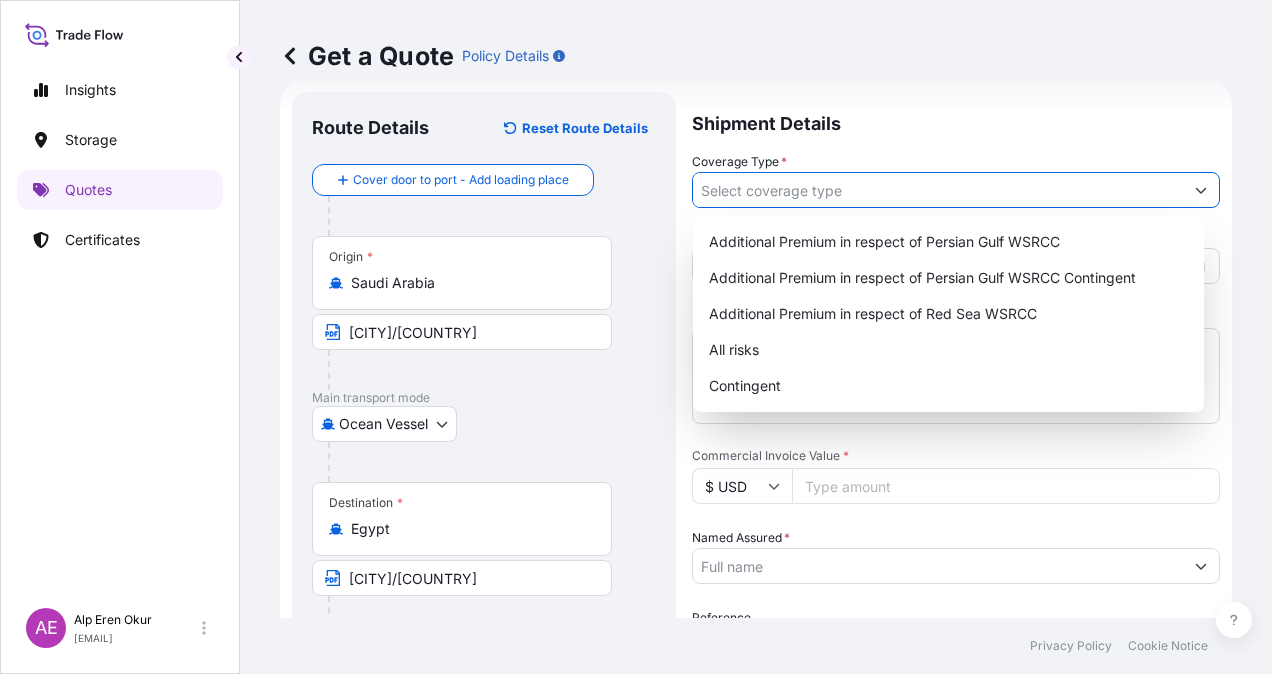 click on "Coverage Type *" at bounding box center (938, 190) 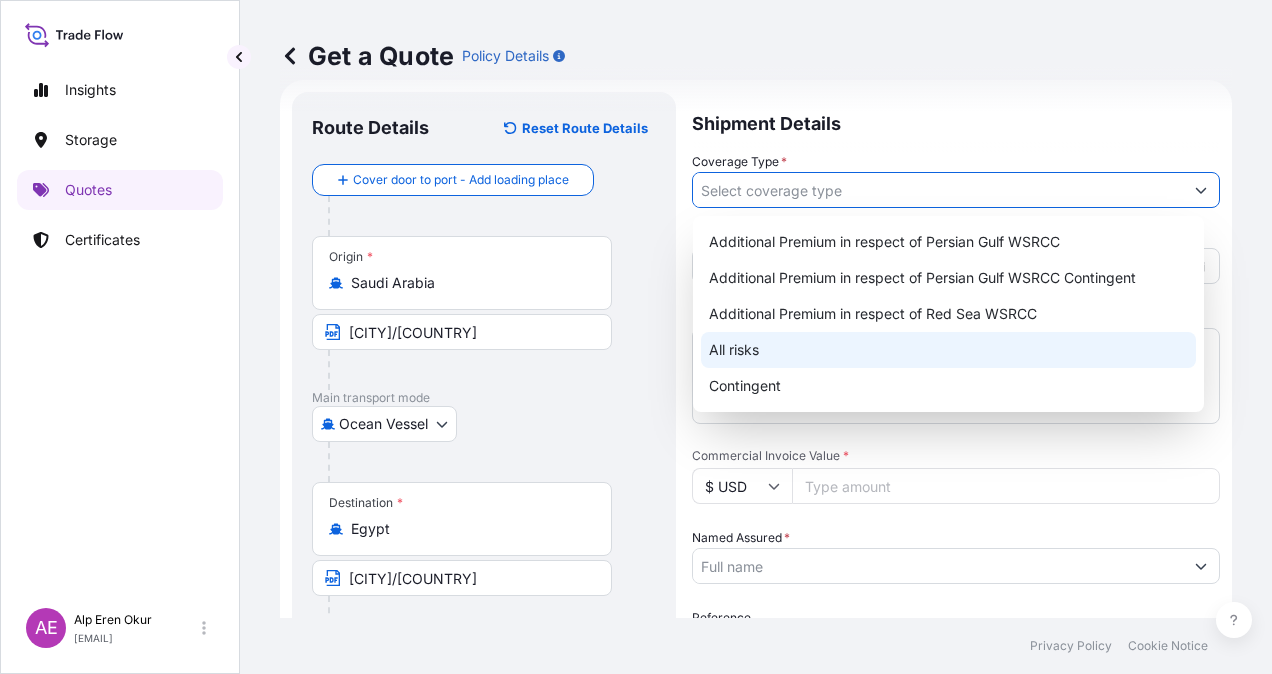 click on "All risks" at bounding box center (948, 350) 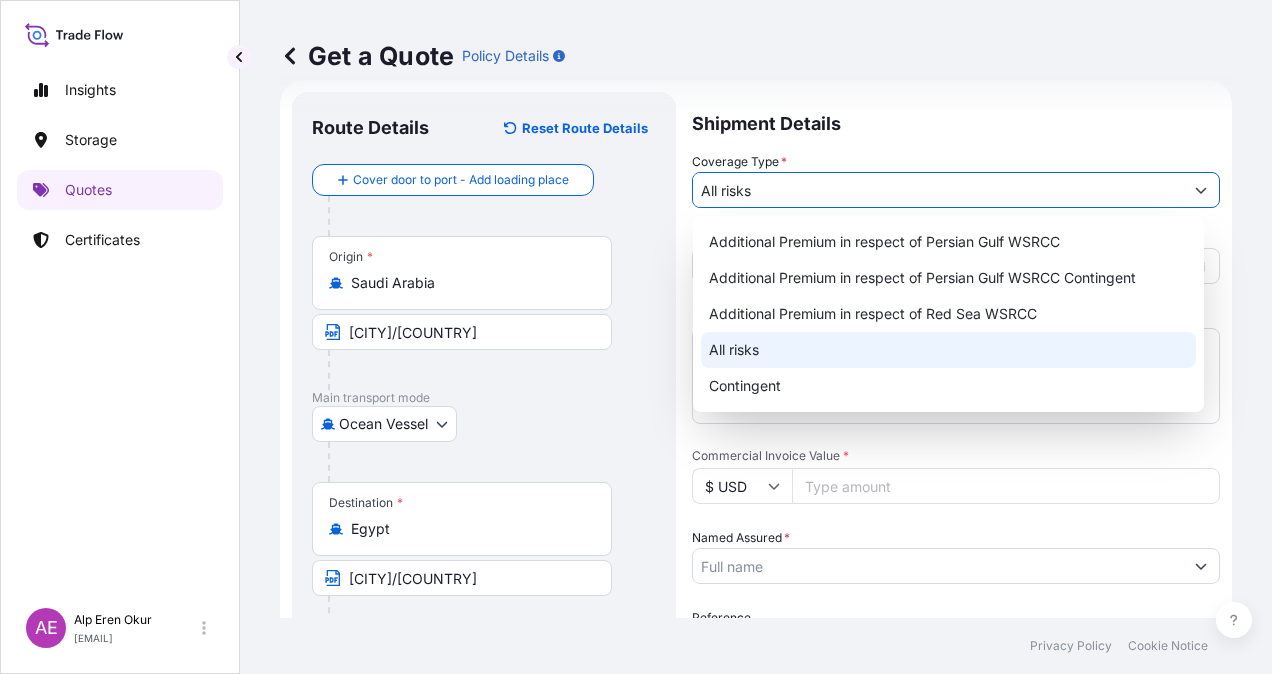 click on "All risks" at bounding box center (948, 350) 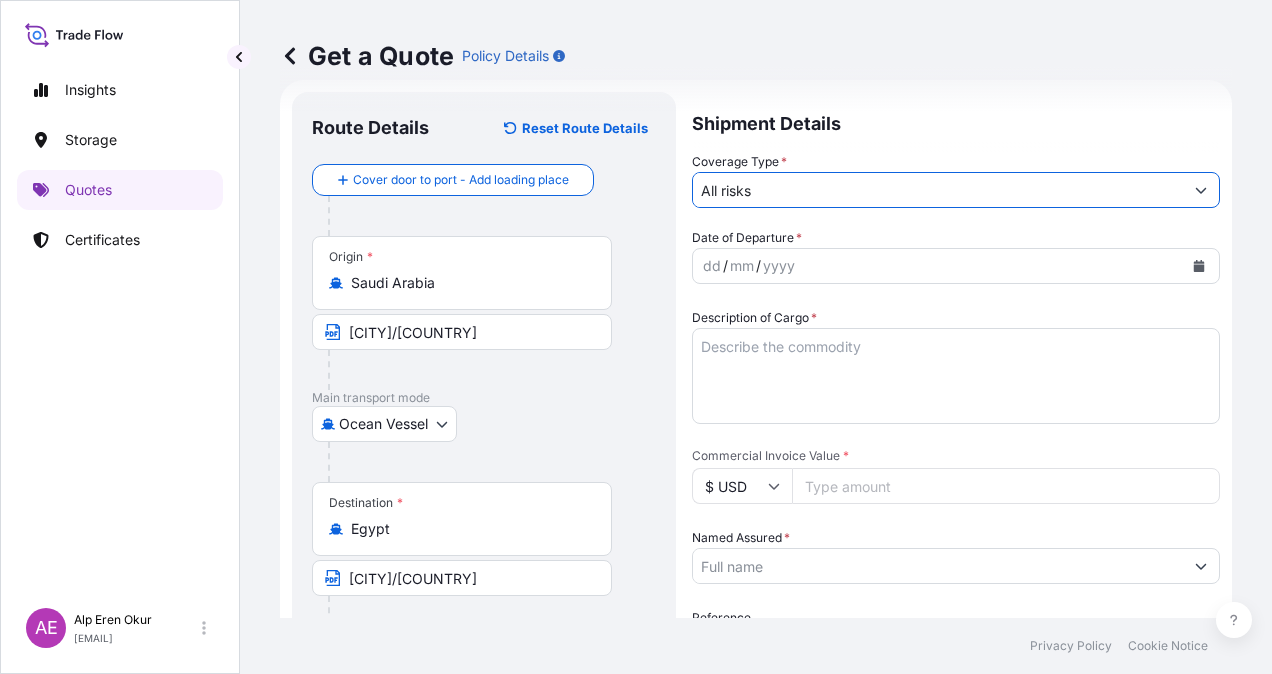 click on "dd" at bounding box center [712, 266] 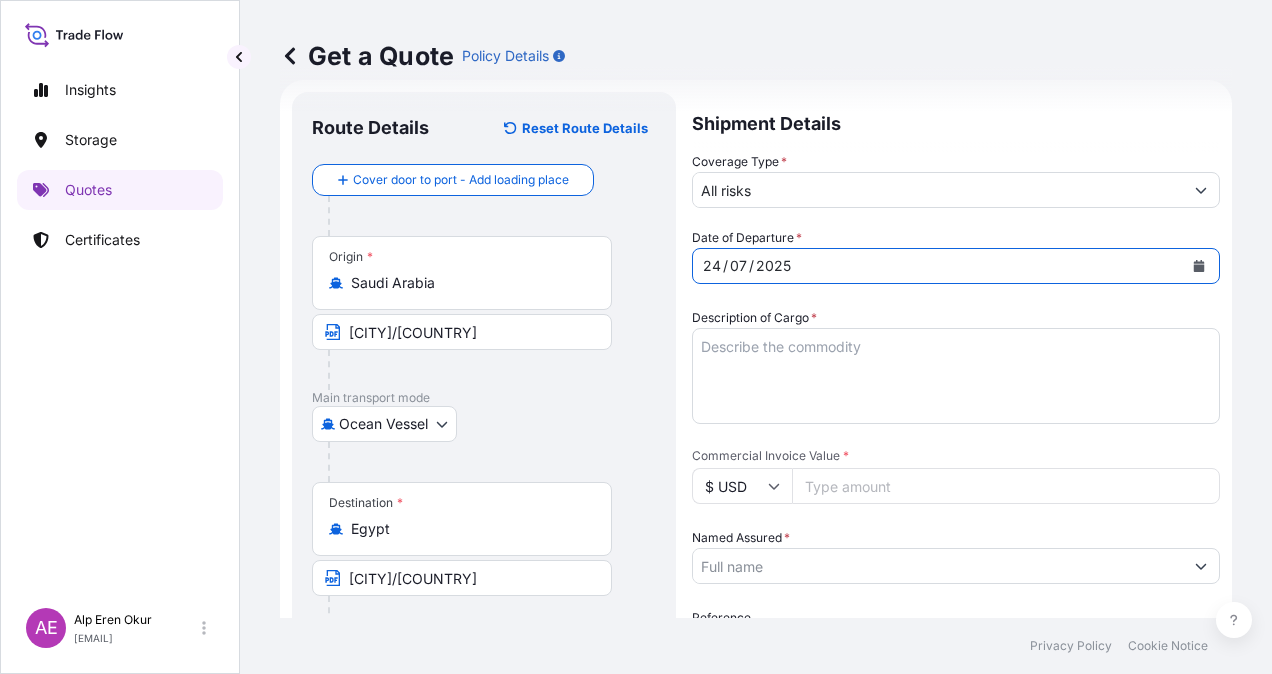 click on "Description of Cargo *" at bounding box center [956, 376] 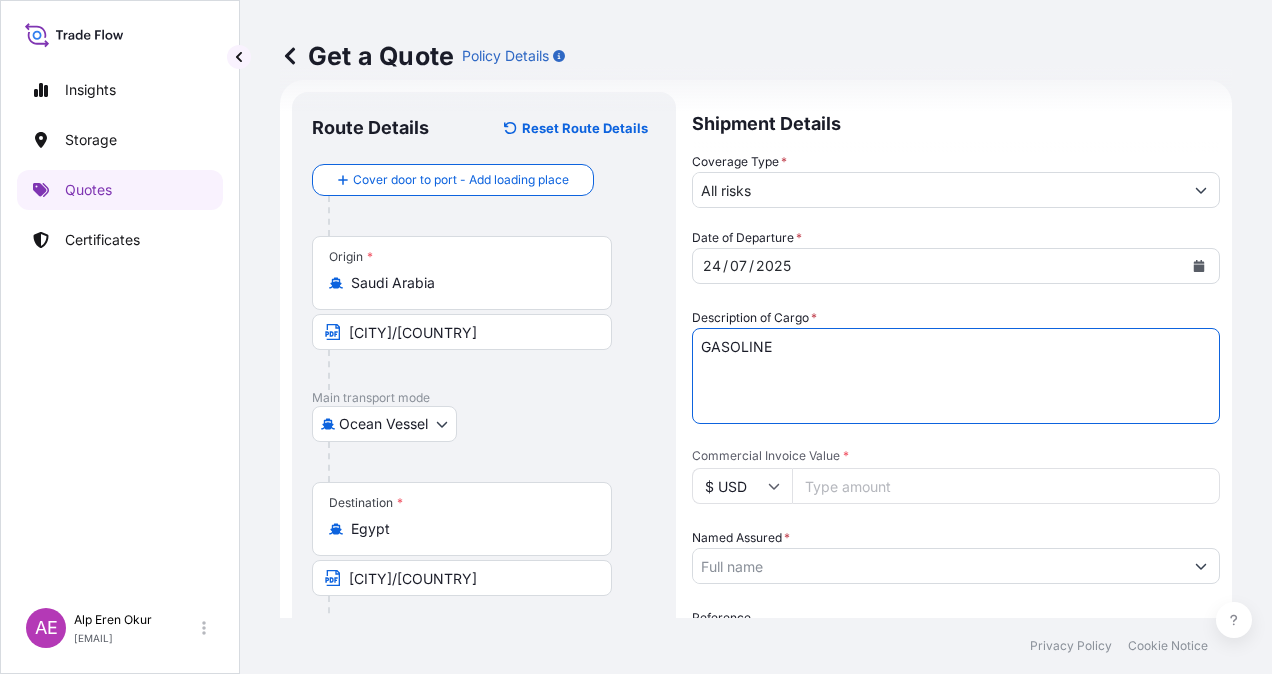 type on "GASOLINE" 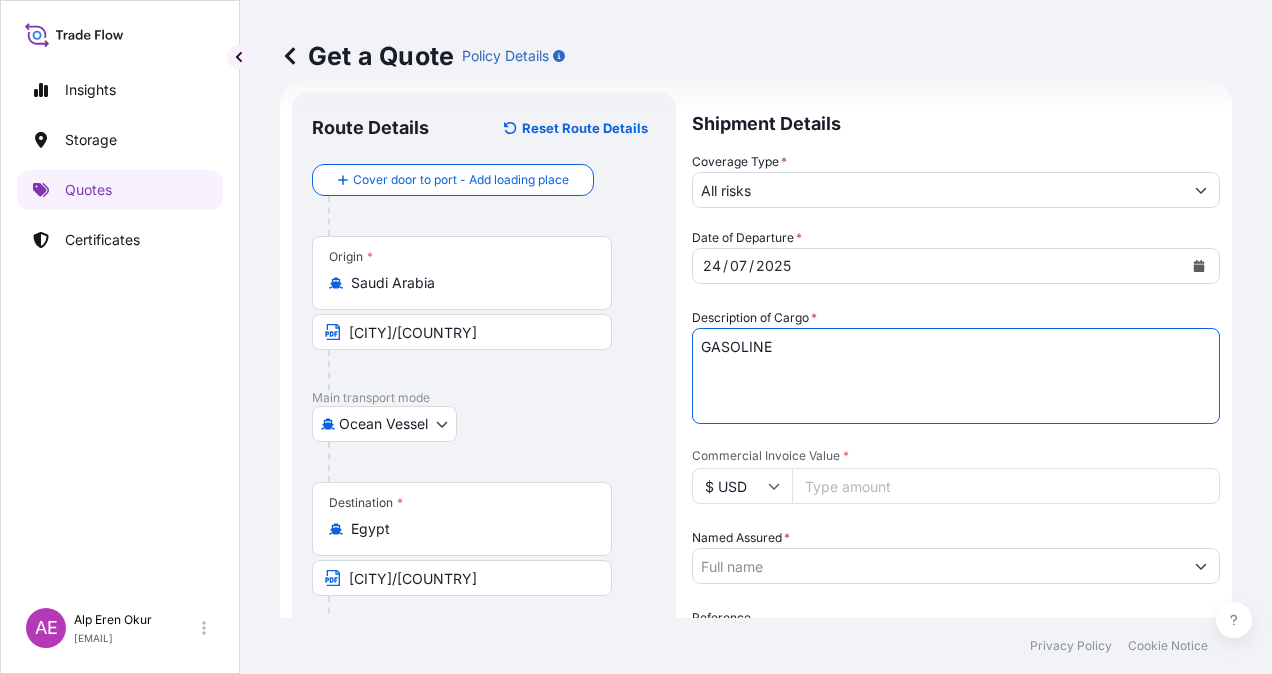 click on "GASOLINE" at bounding box center (956, 376) 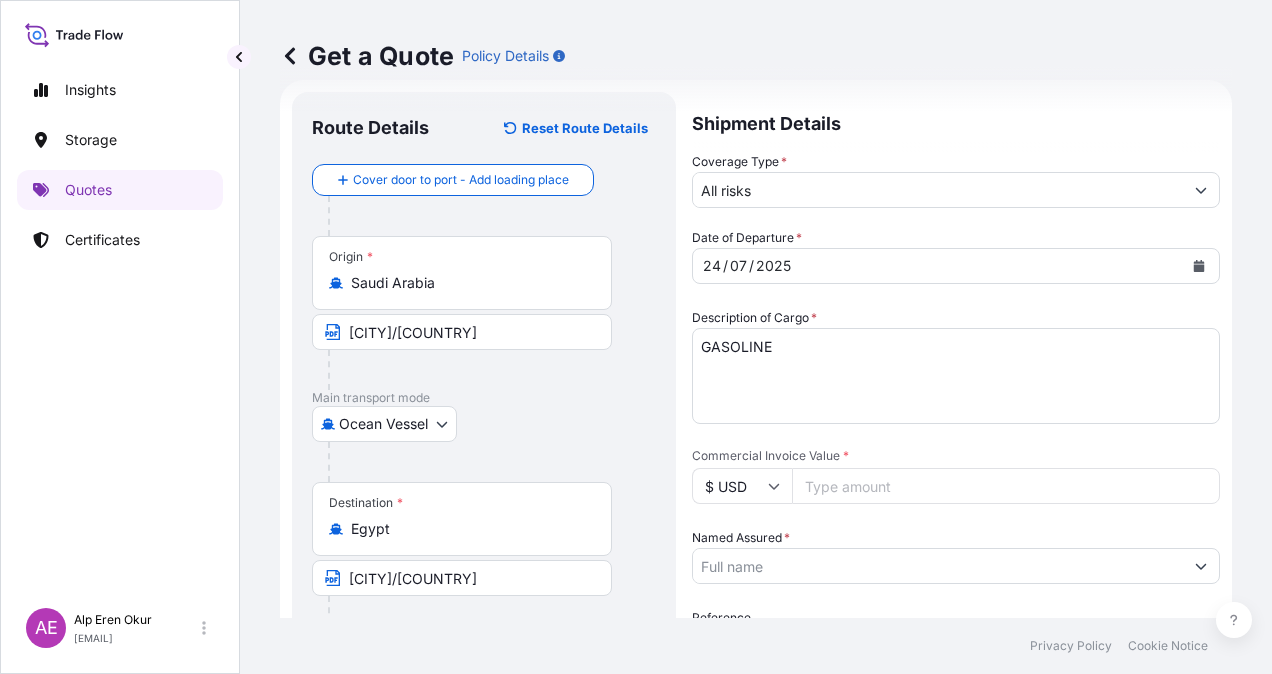 click on "Commercial Invoice Value   *" at bounding box center (1006, 486) 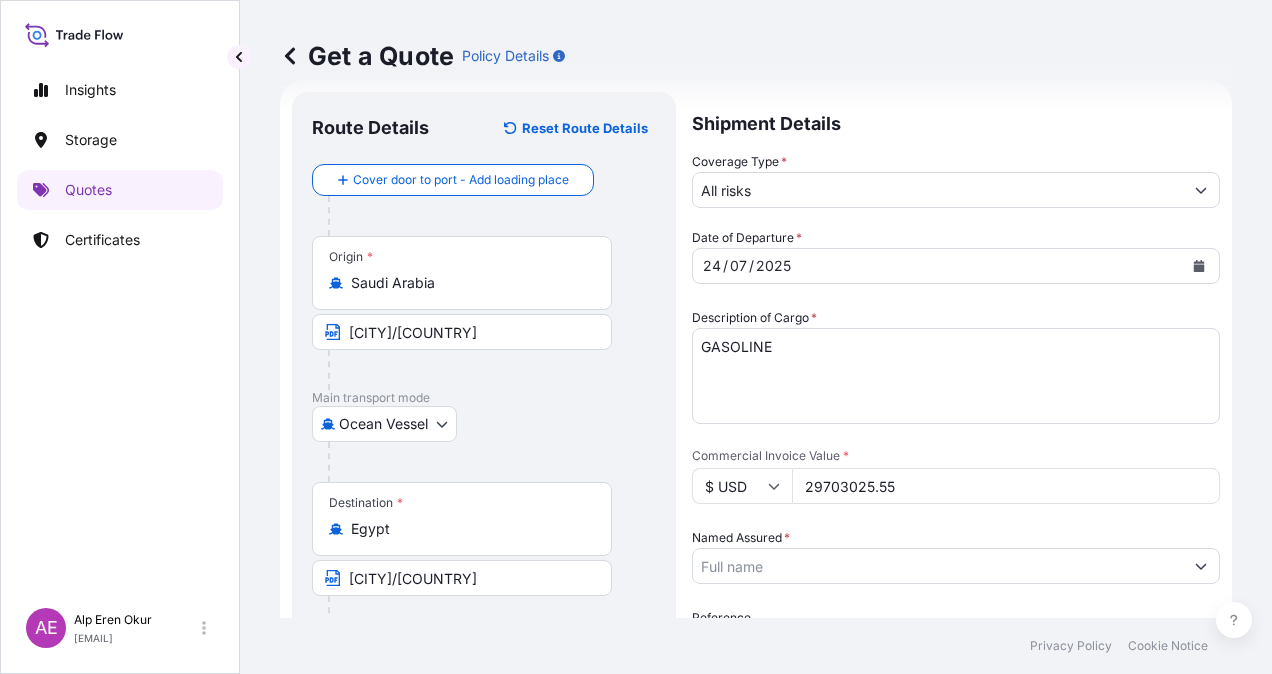 scroll, scrollTop: 332, scrollLeft: 0, axis: vertical 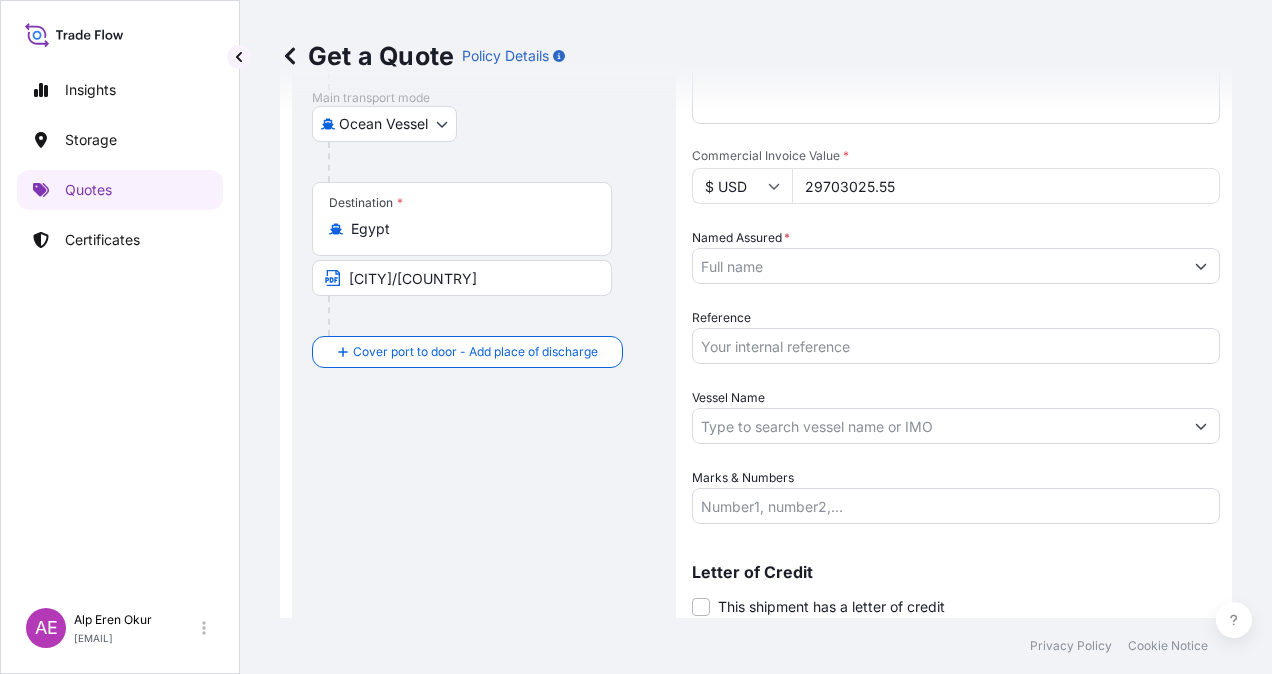 type on "29703025.55" 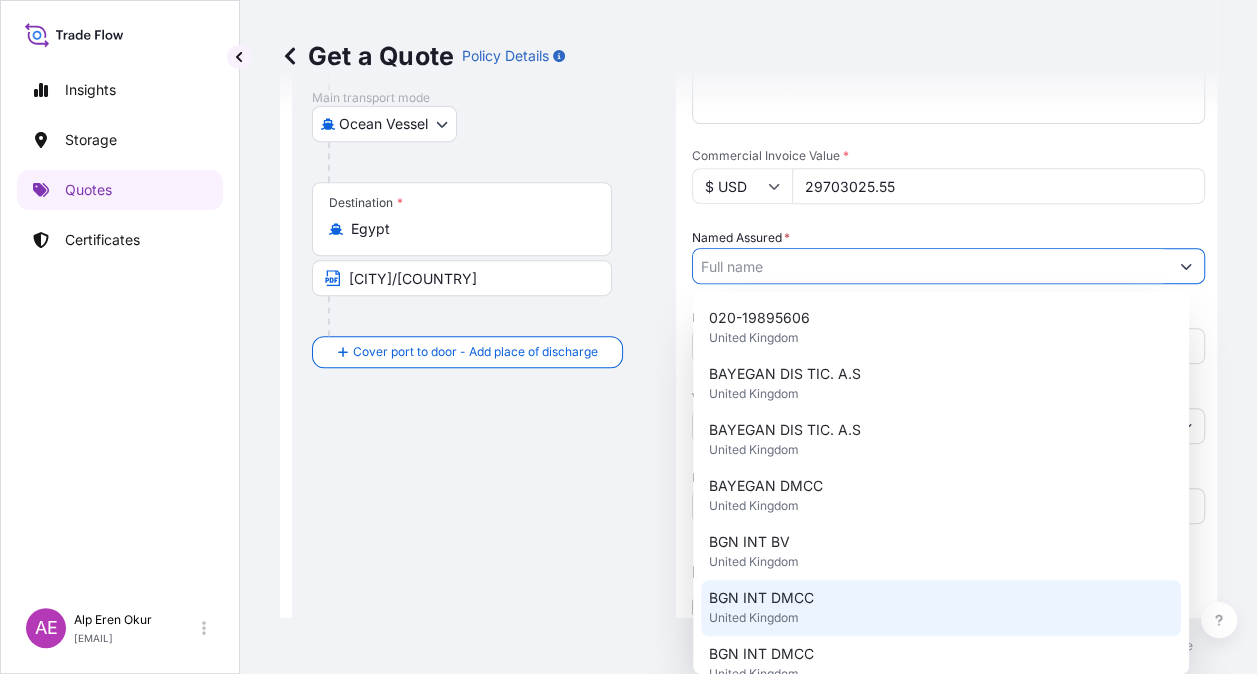 click on "BGN INT DMCC [COUNTRY]" at bounding box center (941, 608) 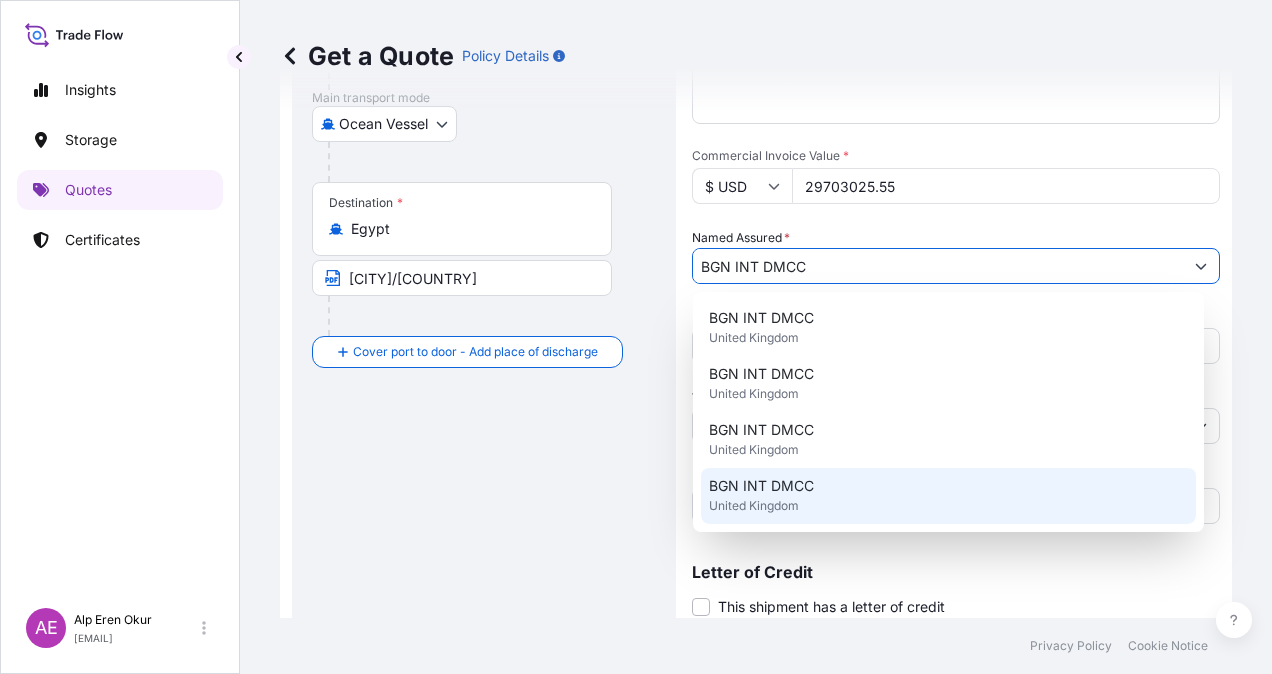 click on "Route Details Reset Route Details   Cover door to port - Add loading place Place of loading Road / Inland Road / Inland Origin * [COUNTRY] [CITY]/[COUNTRY] Main transport mode Ocean Vessel Ocean Vessel Air Land Destination * [COUNTRY] [CITY]/[COUNTRY] Cover port to door - Add place of discharge Road / Inland Road / Inland Place of Discharge" at bounding box center [484, 232] 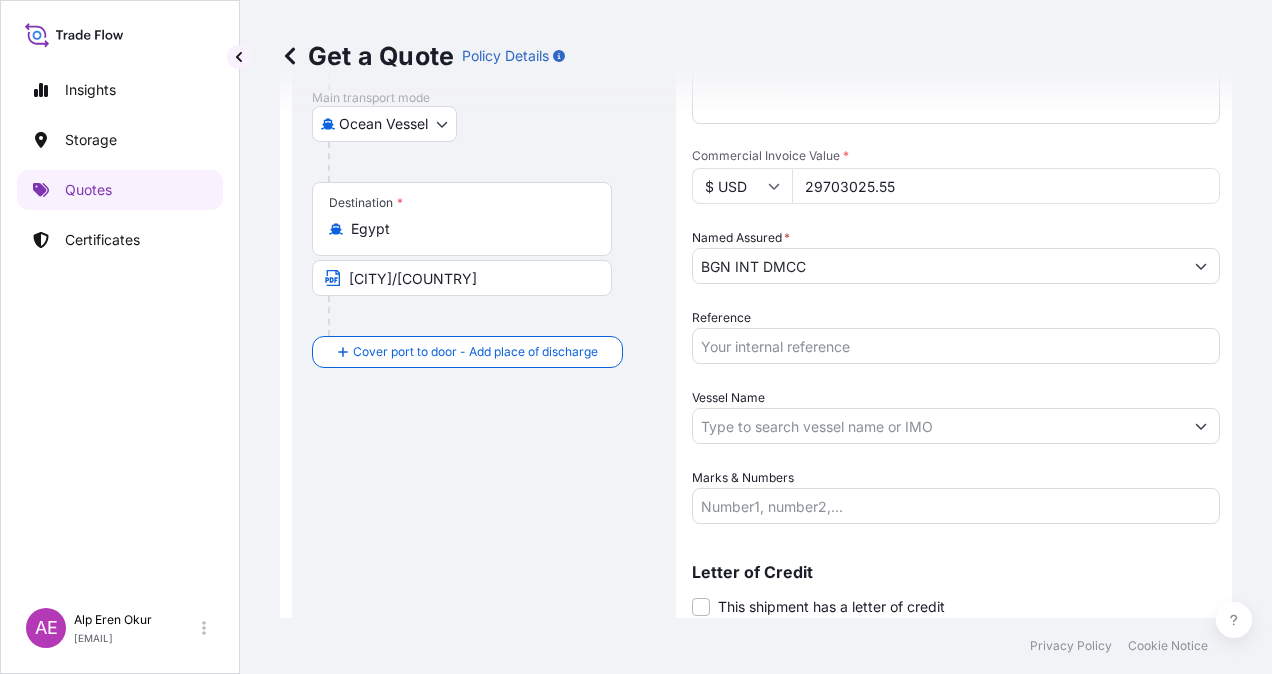 click on "Vessel Name" at bounding box center (938, 426) 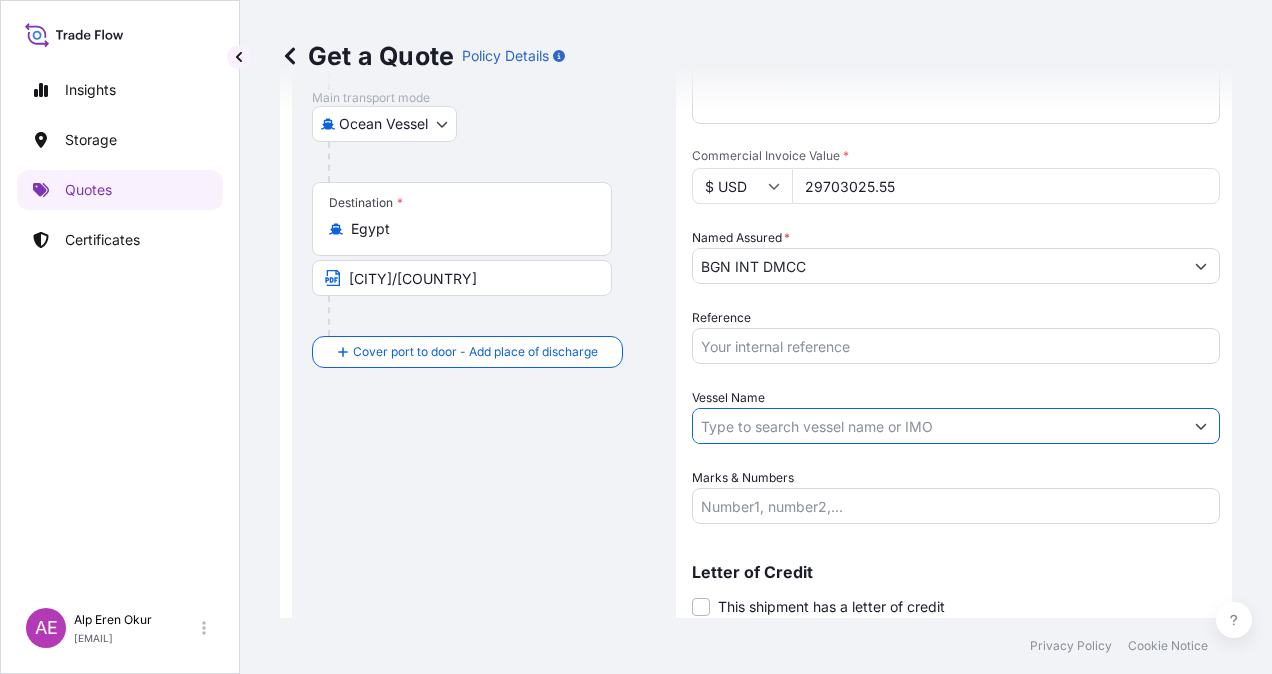 paste on "HAFNIA NANJING" 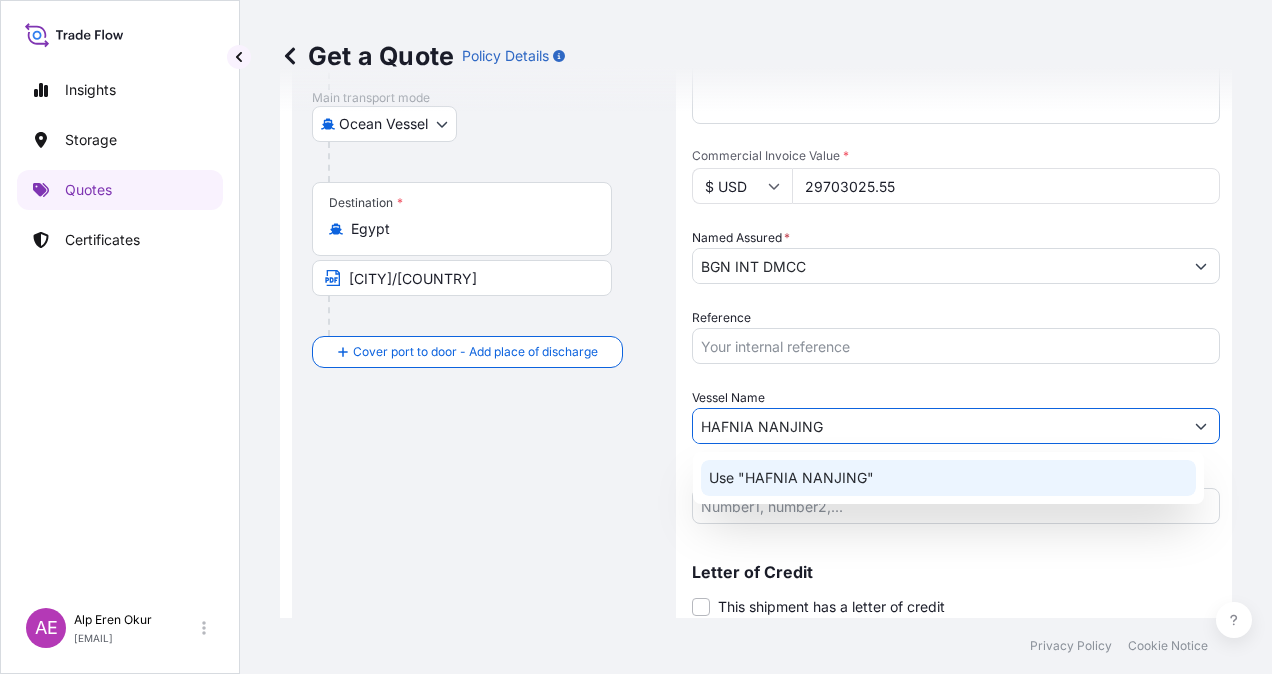 click on "Use "HAFNIA NANJING"" 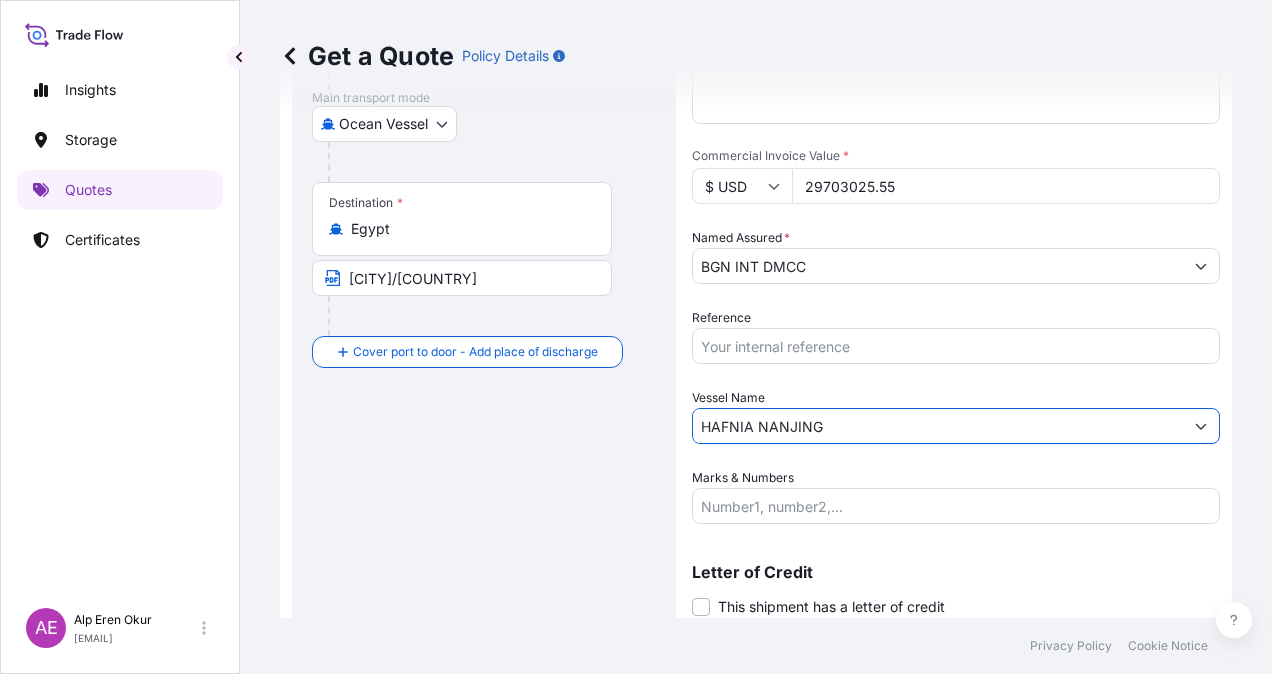 type on "HAFNIA NANJING" 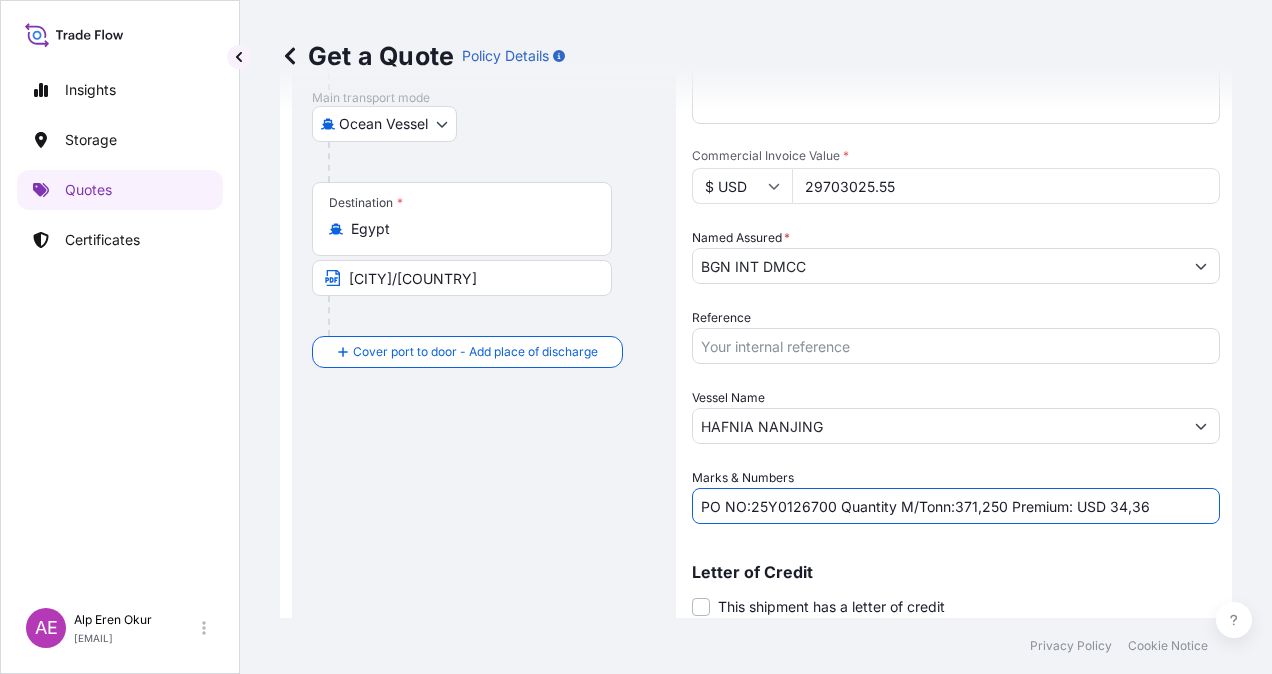drag, startPoint x: 754, startPoint y: 503, endPoint x: 806, endPoint y: 506, distance: 52.086468 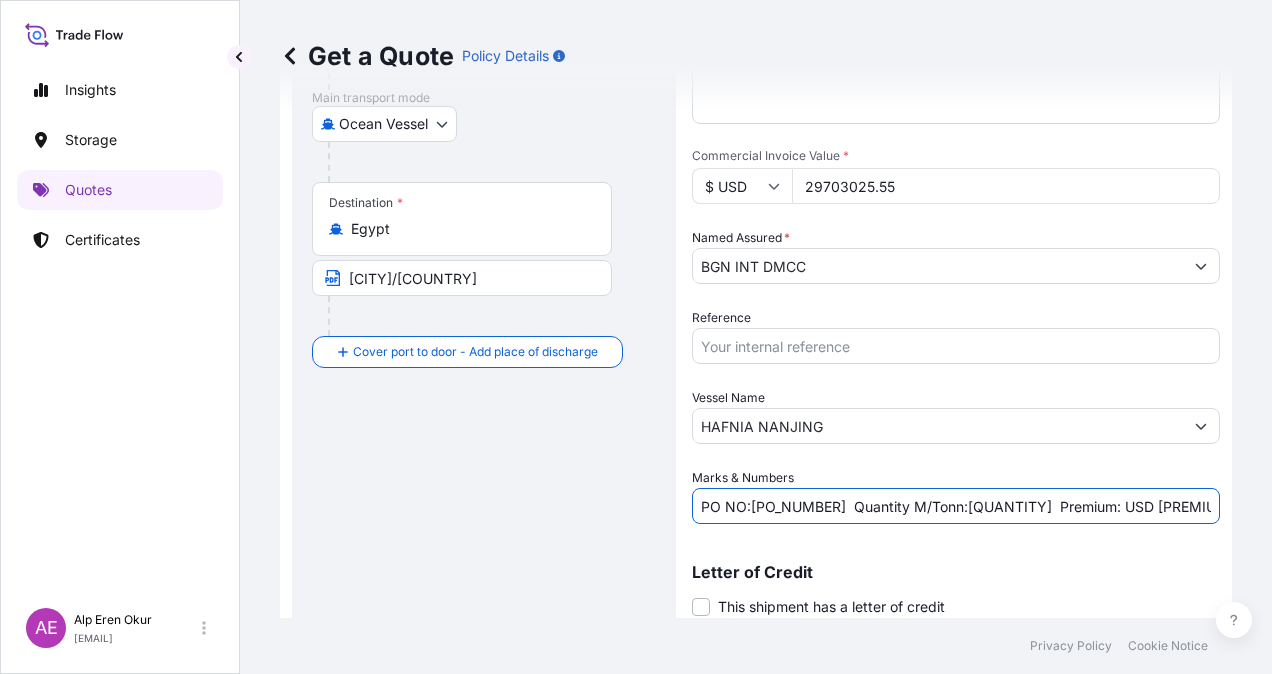 drag, startPoint x: 957, startPoint y: 502, endPoint x: 1006, endPoint y: 506, distance: 49.162994 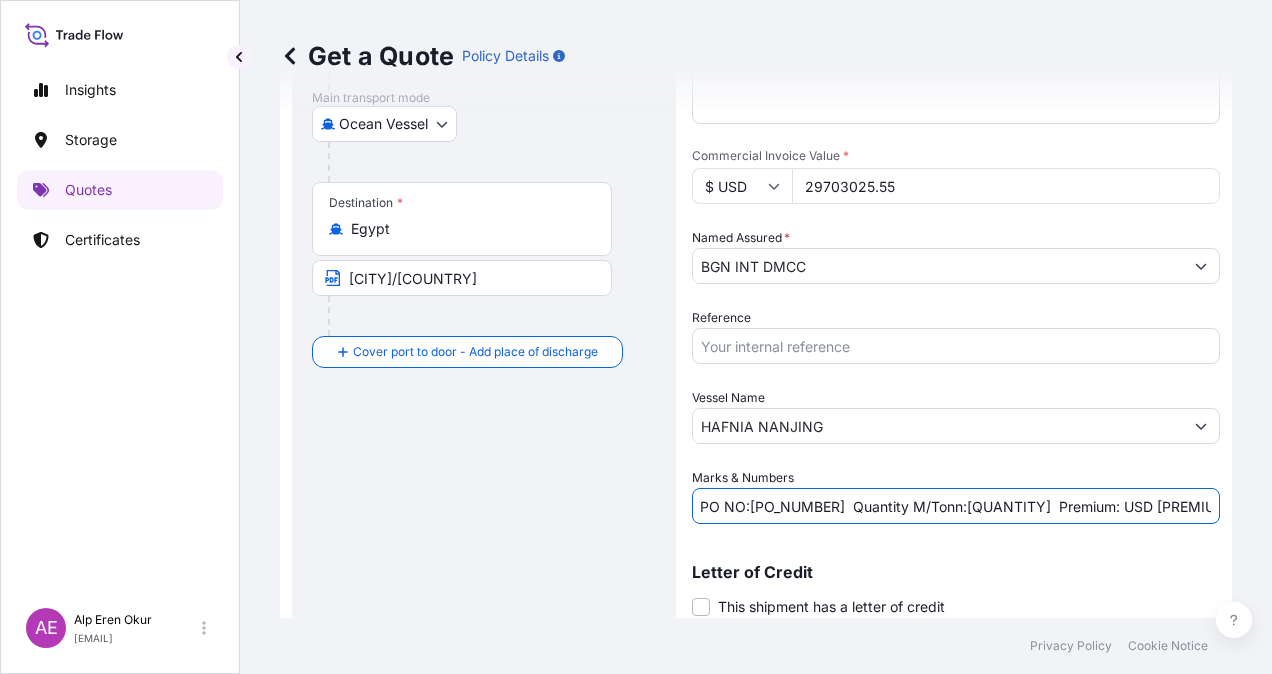 type on "PO NO:[PO_NUMBER]  Quantity M/Tonn:[QUANTITY]  Premium: USD [PREMIUM]" 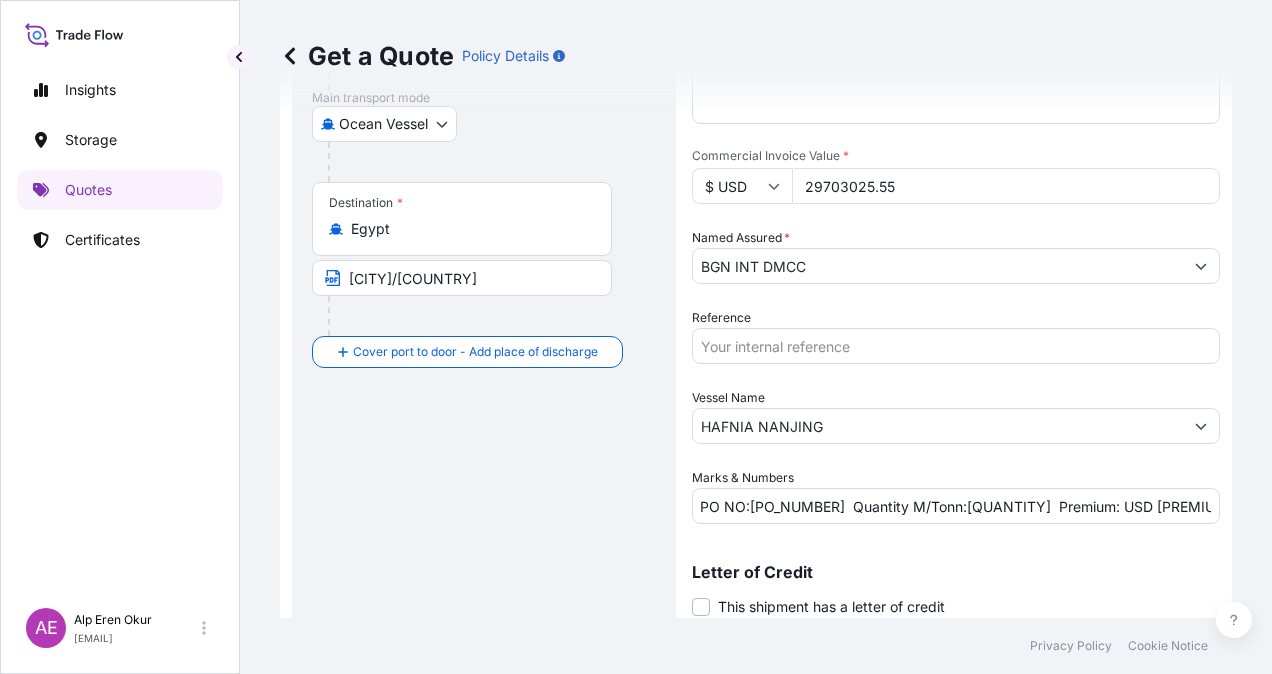scroll, scrollTop: 0, scrollLeft: 0, axis: both 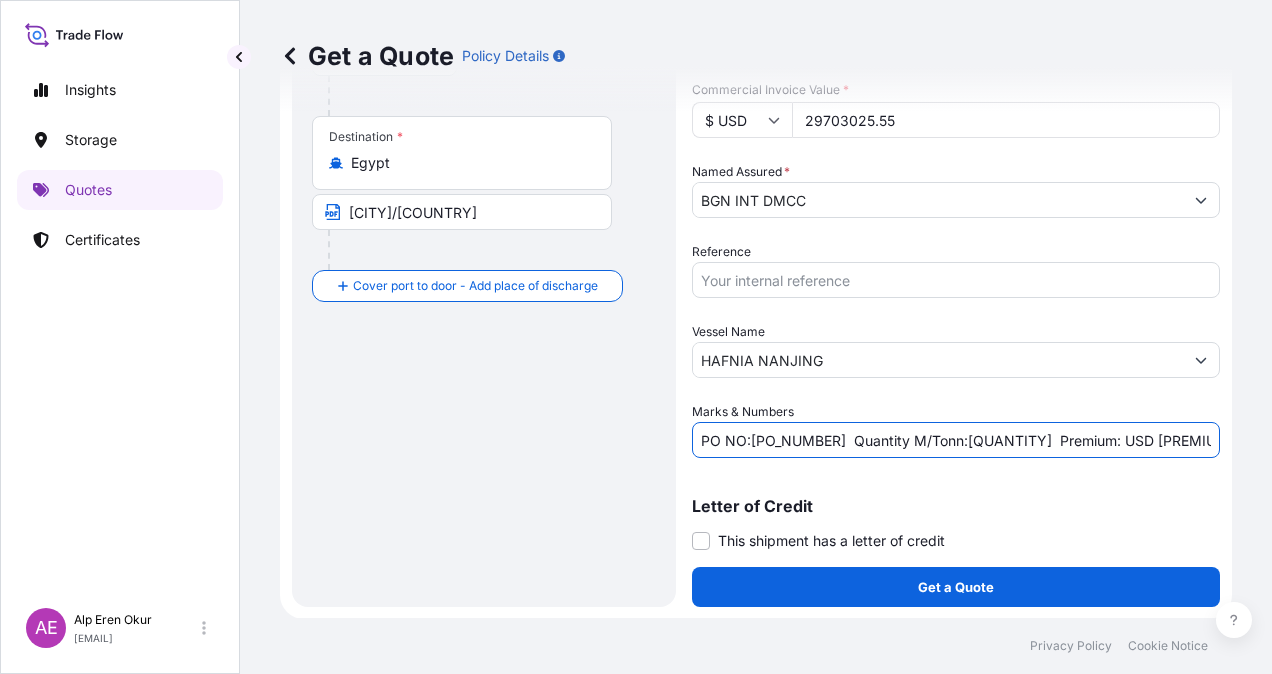 click on "Route Details Reset Route Details   Cover door to port - Add loading place Place of loading Road / Inland Road / Inland Origin * [COUNTRY] [CITY]/[COUNTRY] Main transport mode Ocean Vessel Ocean Vessel Air Land Destination * [COUNTRY] [CITY]/[COUNTRY] Cover port to door - Add place of discharge Road / Inland Road / Inland Place of Discharge Shipment Details Coverage Type * All risks Date of Departure * [DATE] Cargo Category * LPG, Crude Oil, Utility Fuel, Mid Distillates and Specialities, Fertilisers Description of Cargo * GASOLINE Commercial Invoice Value   * $ USD [PRICE] Named Assured * BGN INT DMCC Packing Category Type to search a container mode Please select a primary mode of transportation first. Reference Vessel Name HAFNIA NANJING Marks & Numbers PO NO:[PO_NUMBER]  Quantity M/Tonn:[QUANTITY]  Premium: USD [PREMIUM] Letter of Credit This shipment has a letter of credit Letter of credit * Letter of credit may not exceed 12000 characters Get a Quote" at bounding box center [756, 166] 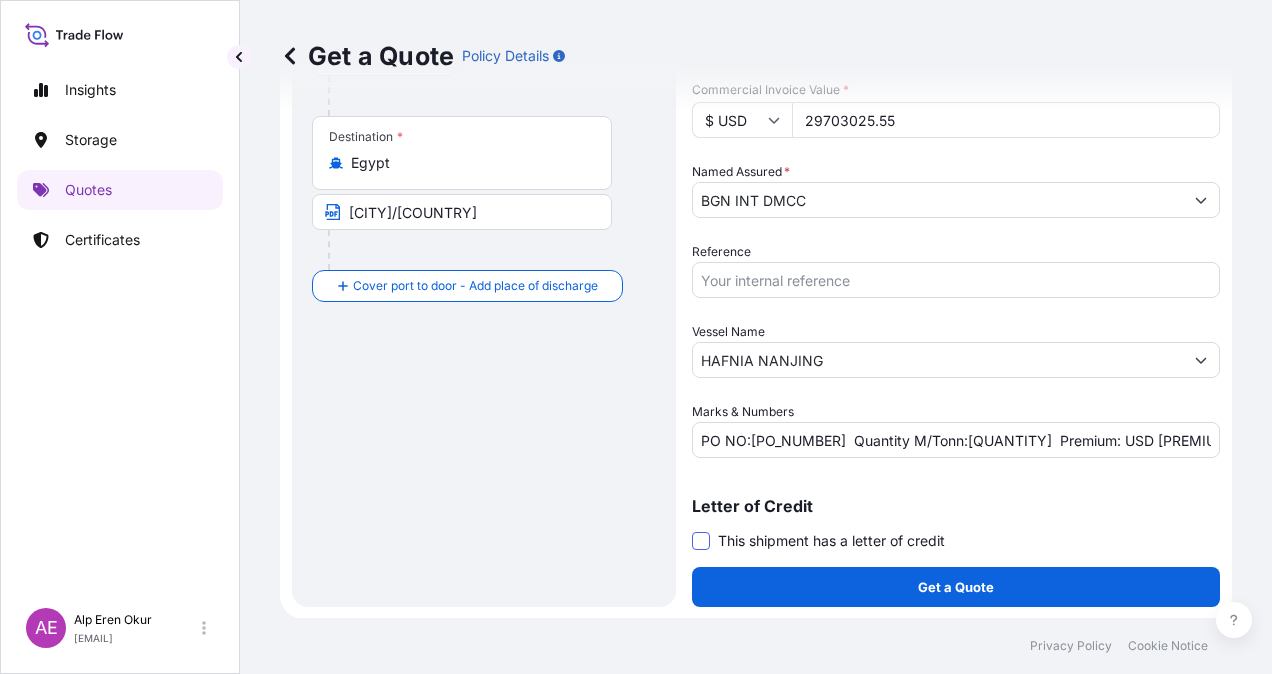 click at bounding box center (701, 541) 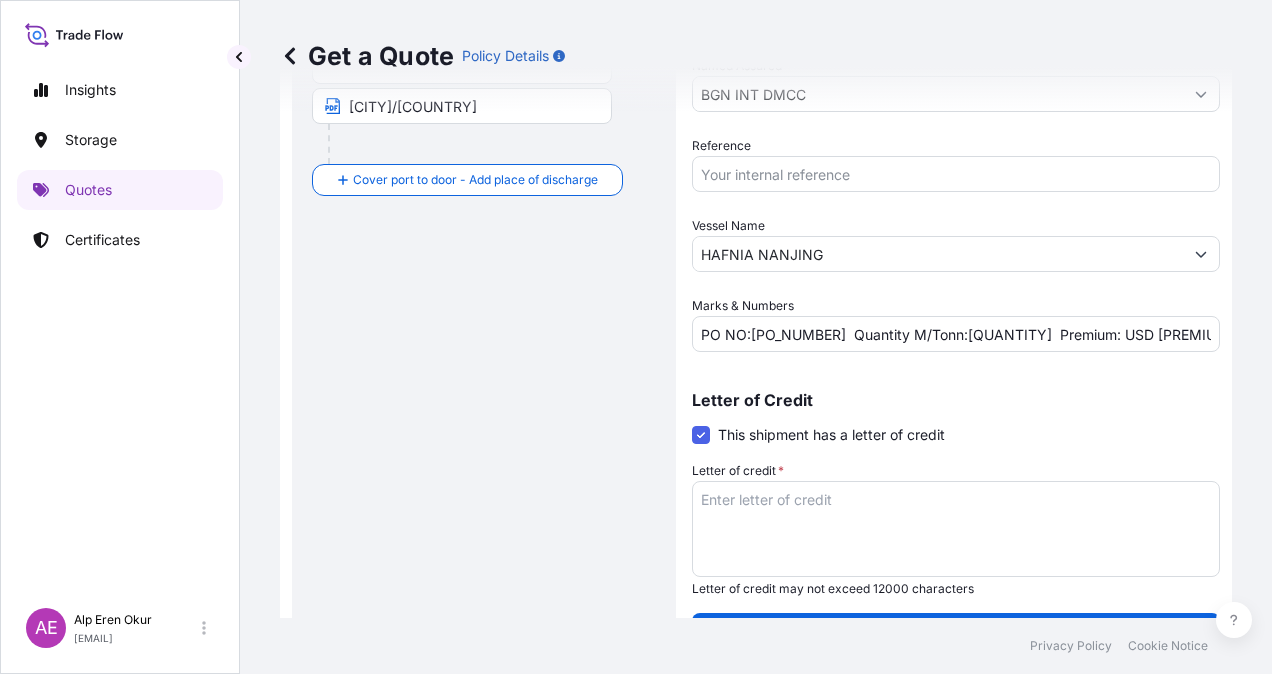 scroll, scrollTop: 550, scrollLeft: 0, axis: vertical 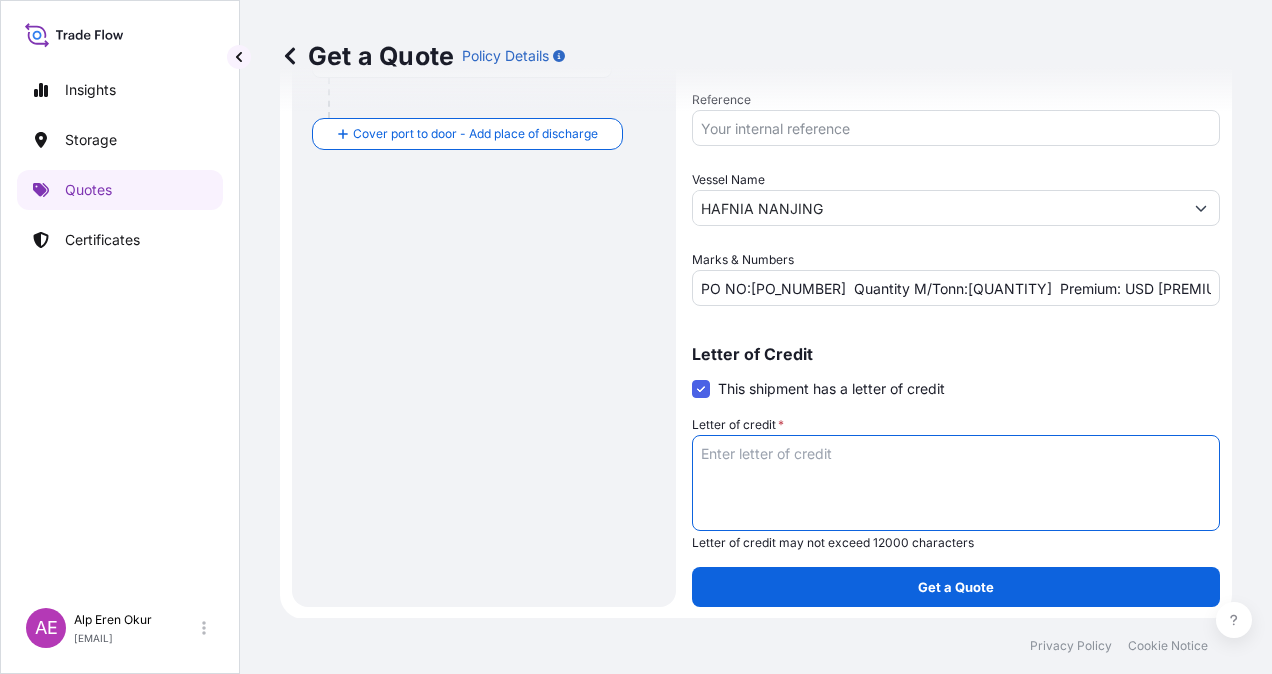 click on "Letter of credit *" at bounding box center (956, 483) 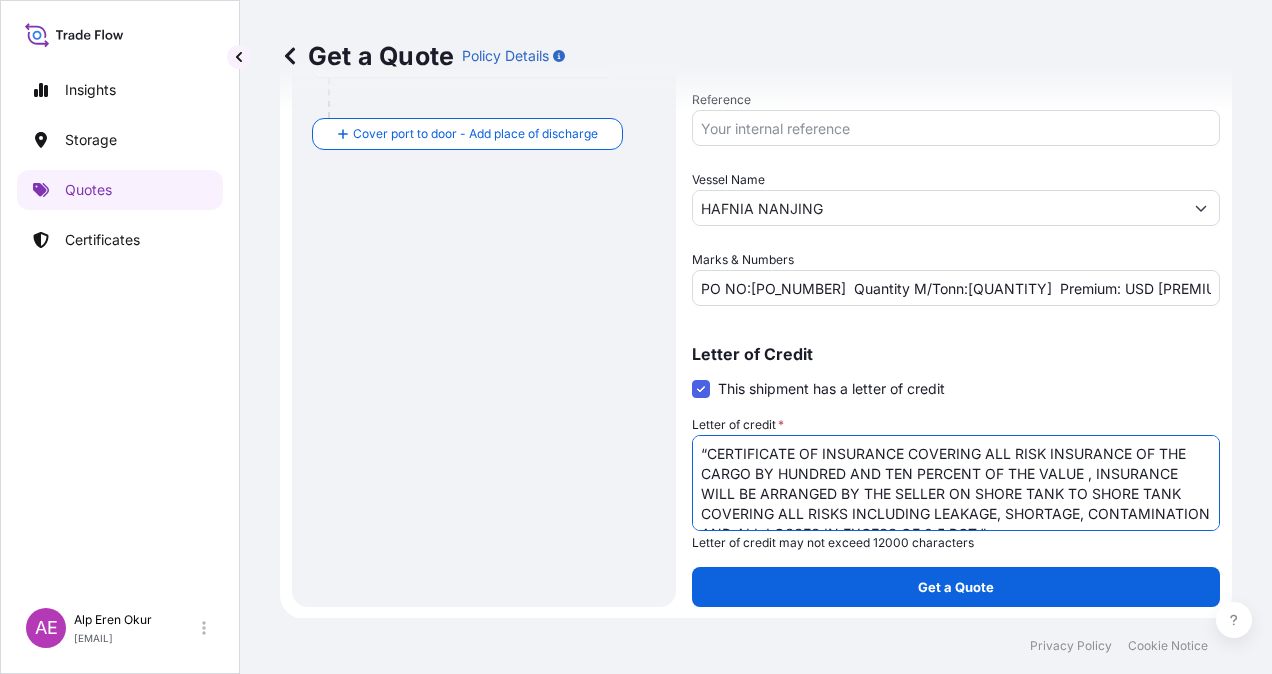 scroll, scrollTop: 11, scrollLeft: 0, axis: vertical 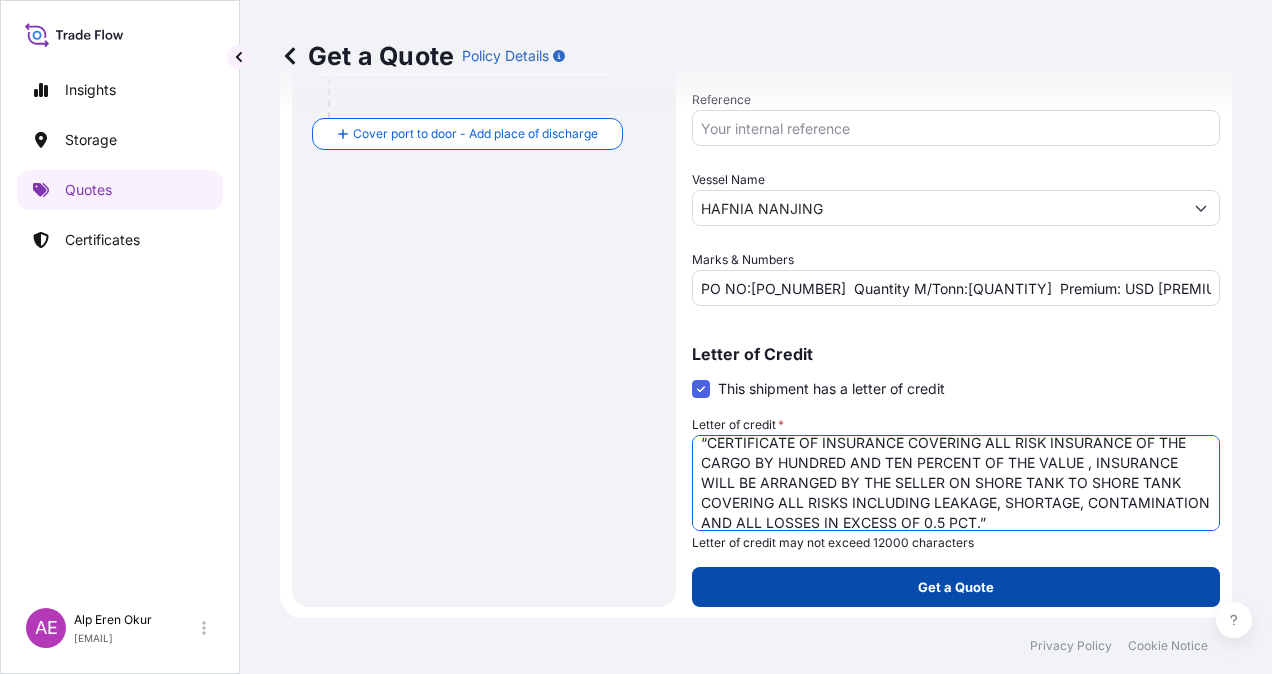 type on "“CERTIFICATE OF INSURANCE COVERING ALL RISK INSURANCE OF THE CARGO BY HUNDRED AND TEN PERCENT OF THE VALUE , INSURANCE WILL BE ARRANGED BY THE SELLER ON SHORE TANK TO SHORE TANK COVERING ALL RISKS INCLUDING LEAKAGE, SHORTAGE, CONTAMINATION AND ALL LOSSES IN EXCESS OF 0.5 PCT.”" 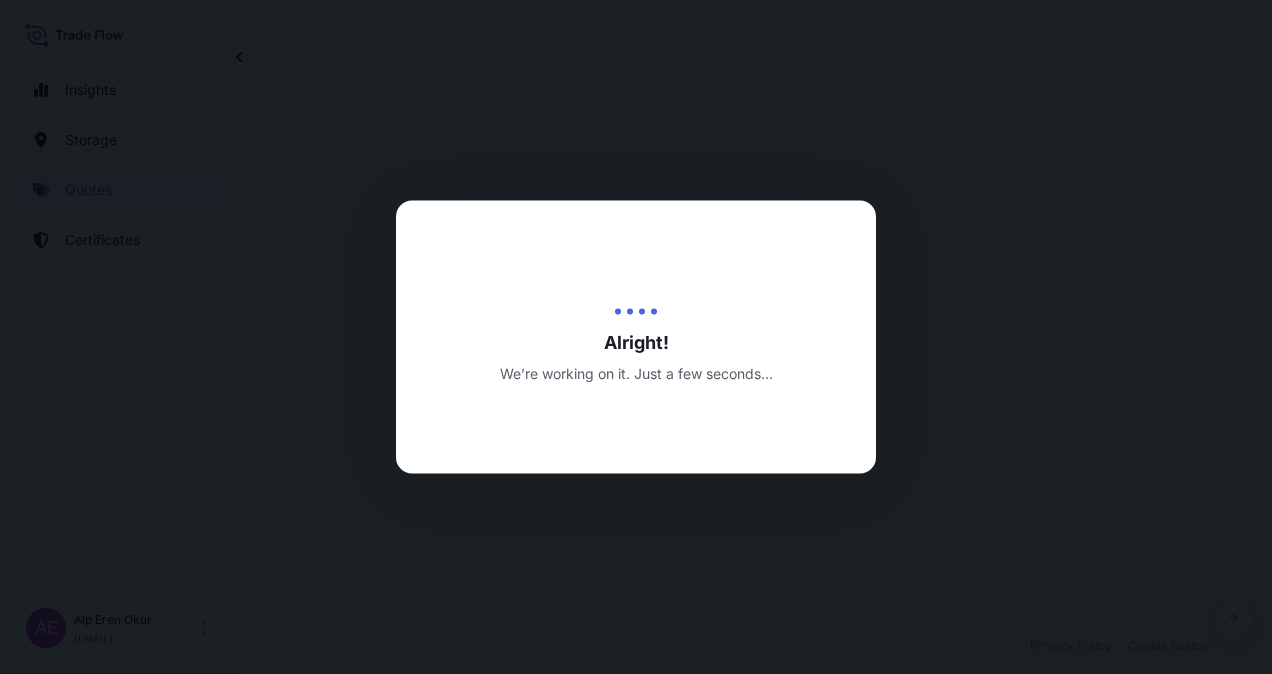 scroll, scrollTop: 0, scrollLeft: 0, axis: both 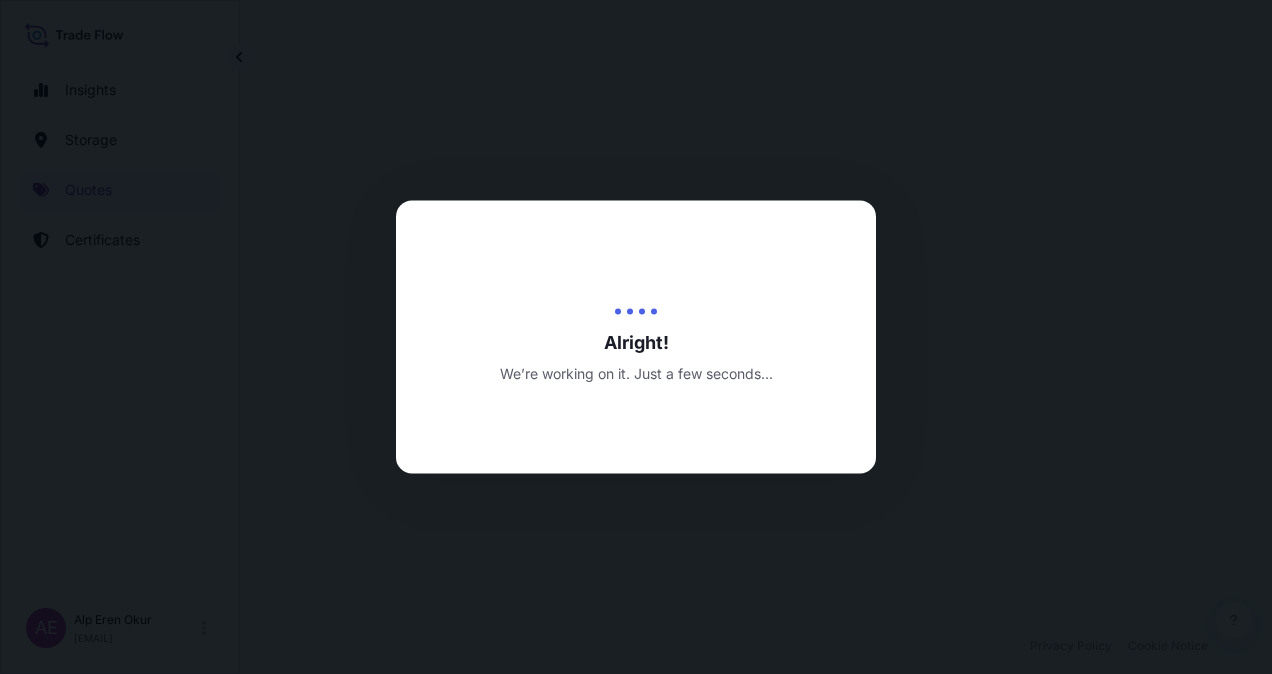 select on "Ocean Vessel" 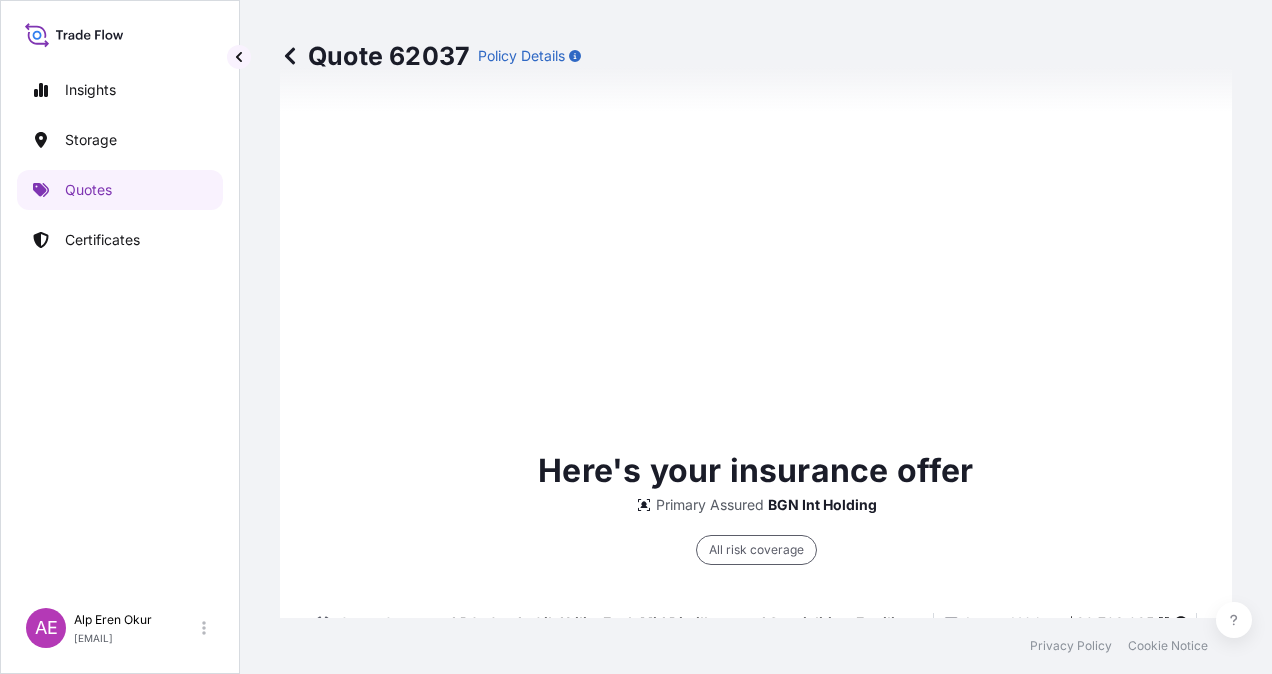 type on "08/08/2025" 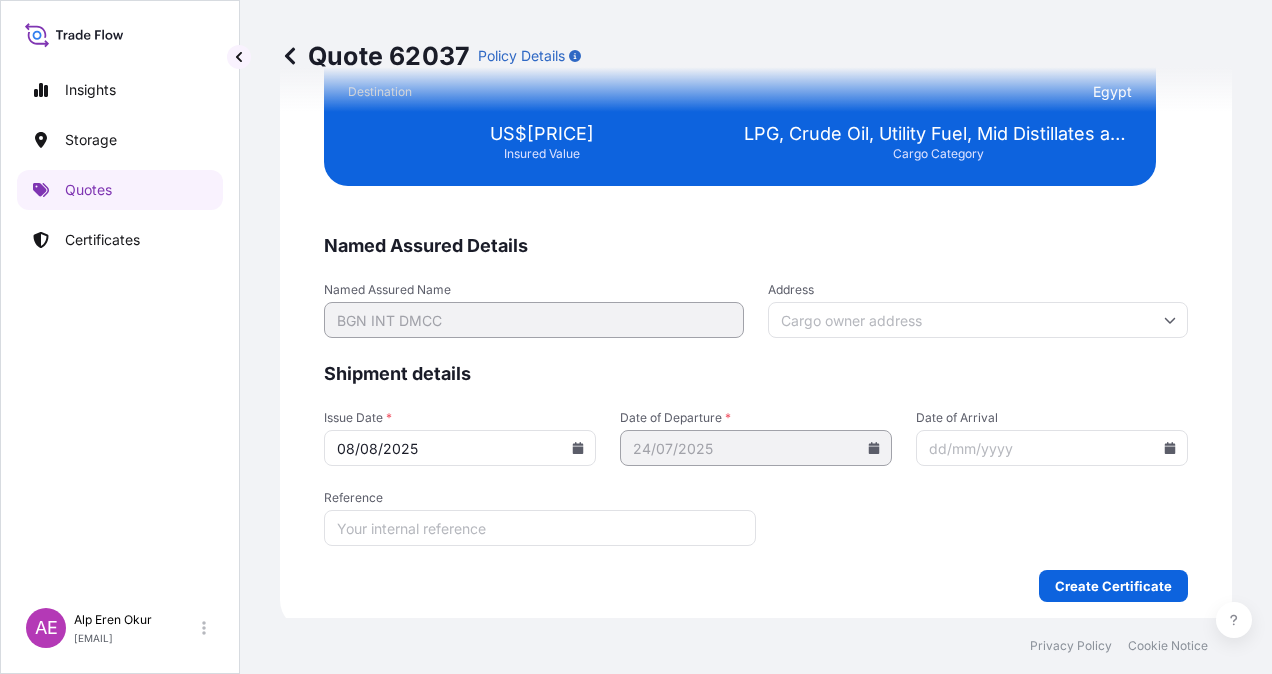 scroll, scrollTop: 4147, scrollLeft: 0, axis: vertical 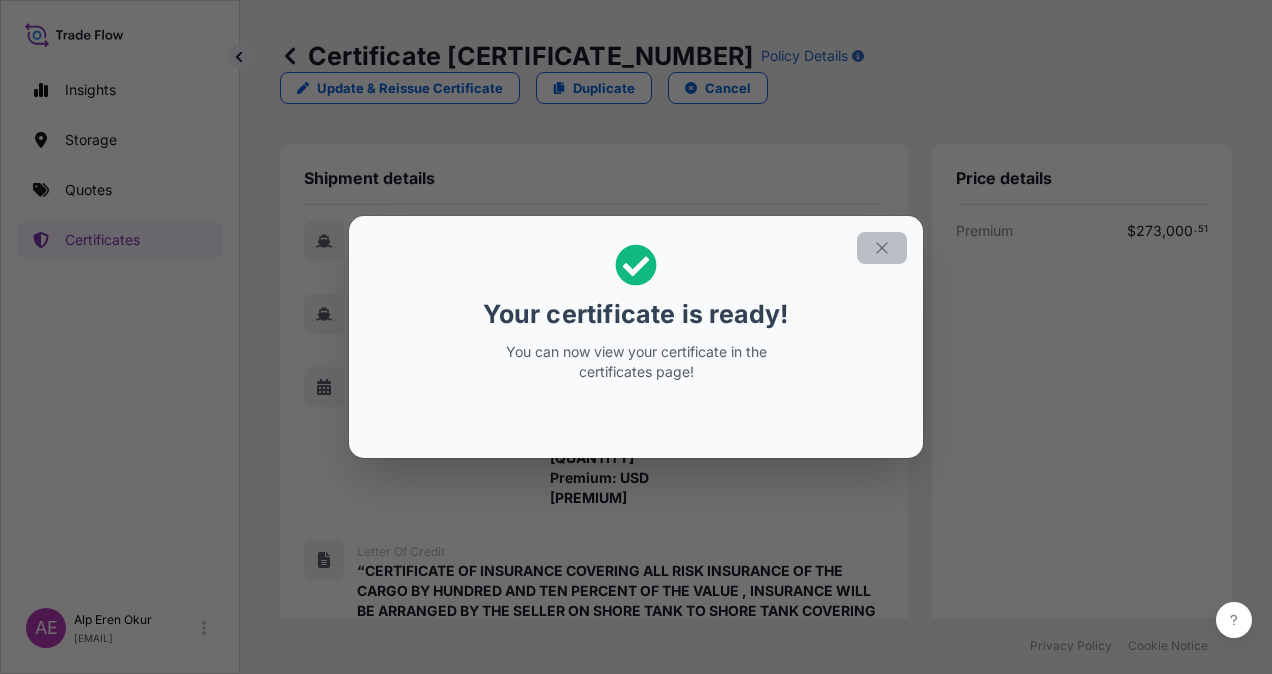 click at bounding box center [882, 248] 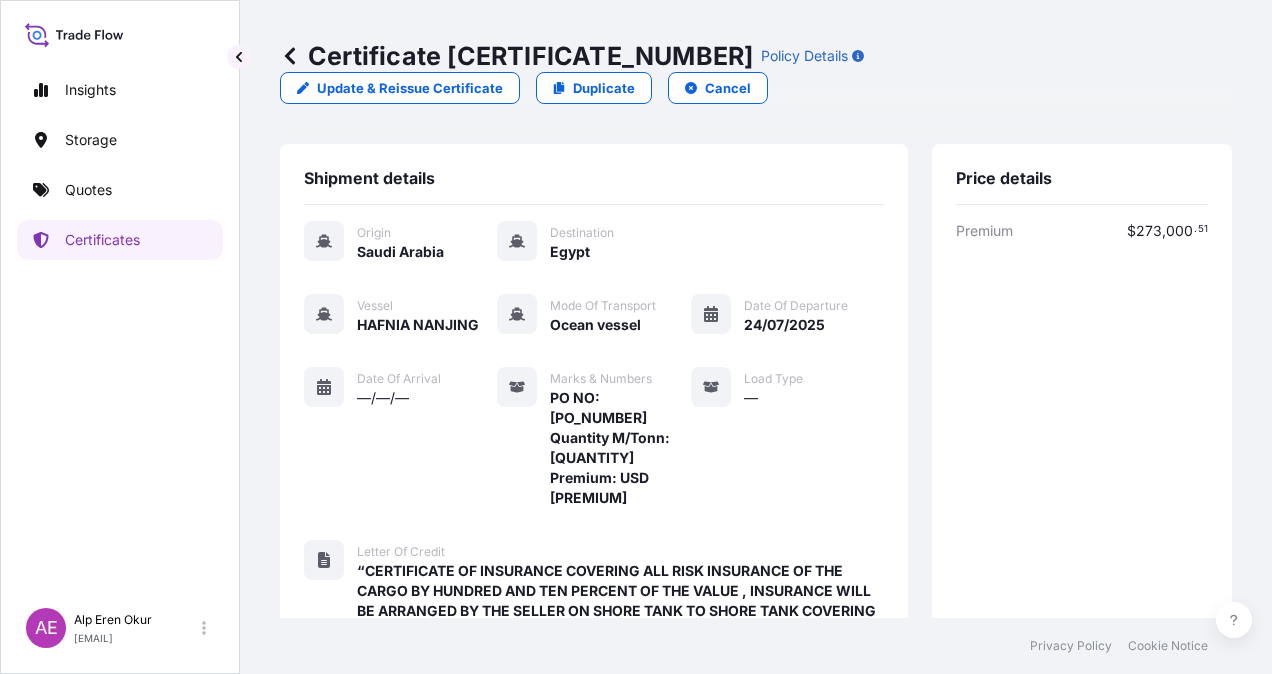 scroll, scrollTop: 534, scrollLeft: 0, axis: vertical 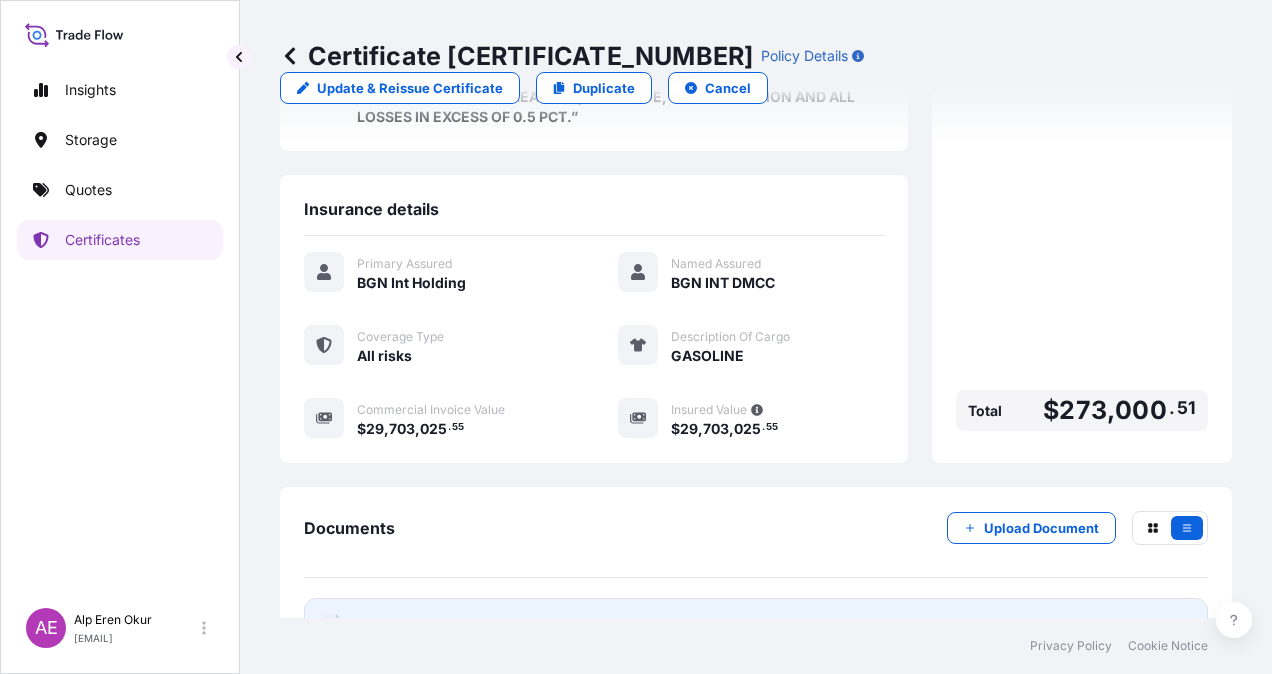 click on "PDF Certificate 2025-08-08" at bounding box center [756, 624] 